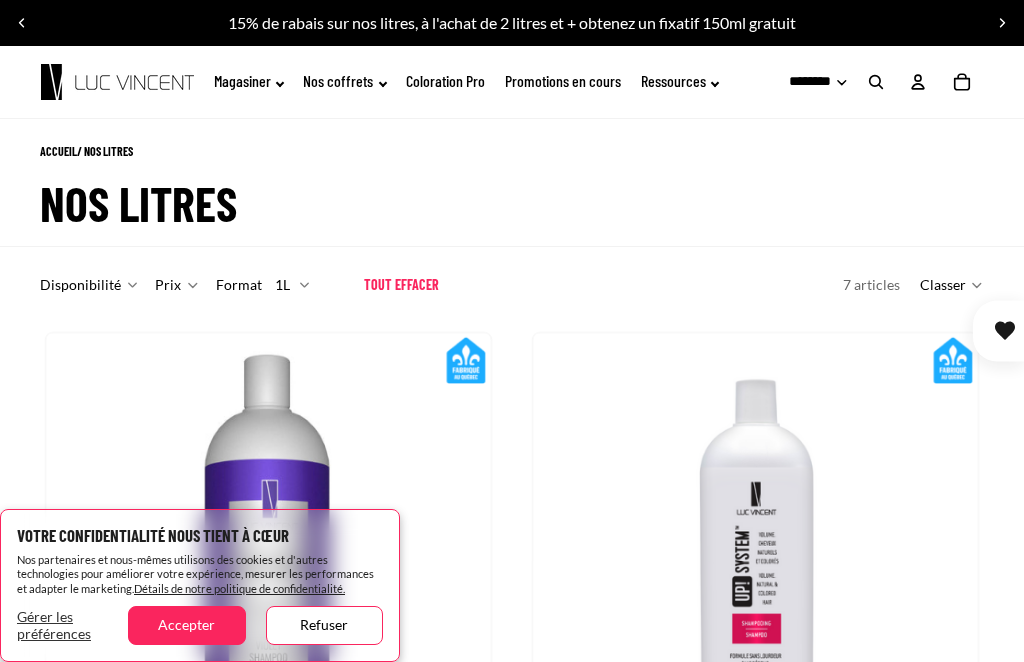 scroll, scrollTop: 0, scrollLeft: 0, axis: both 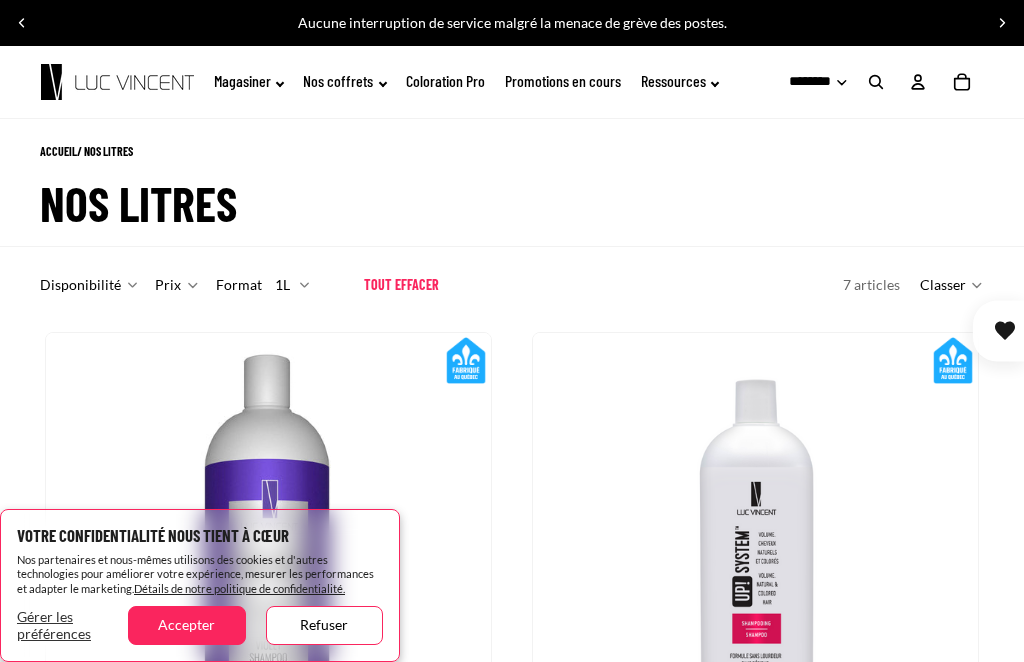 click on "Accepter" at bounding box center (186, 625) 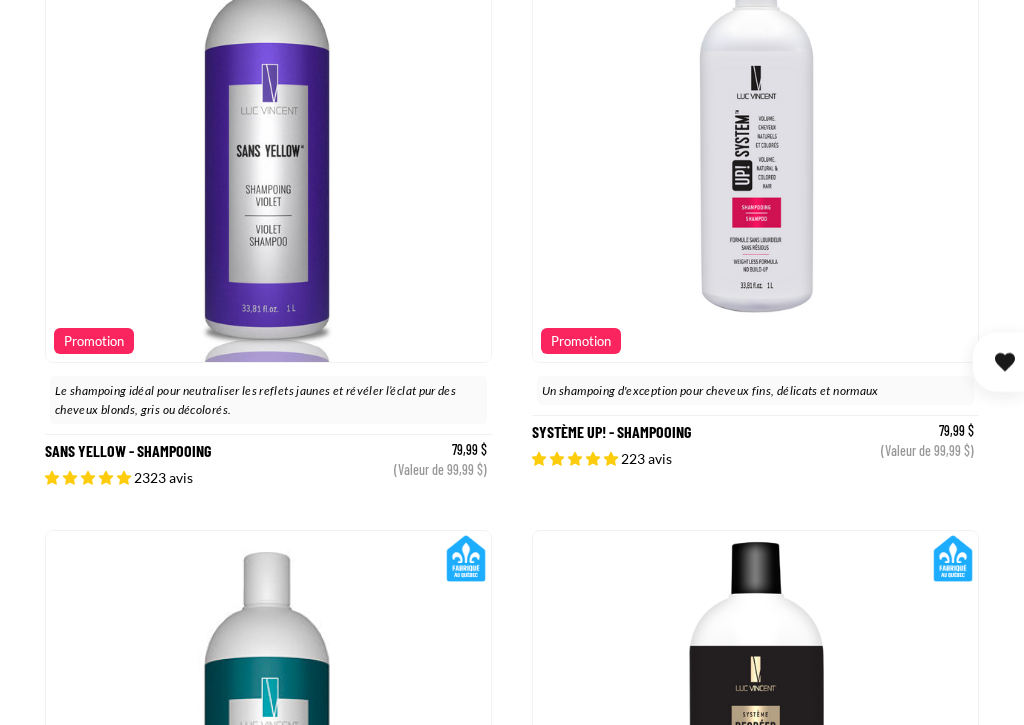 scroll, scrollTop: 416, scrollLeft: 0, axis: vertical 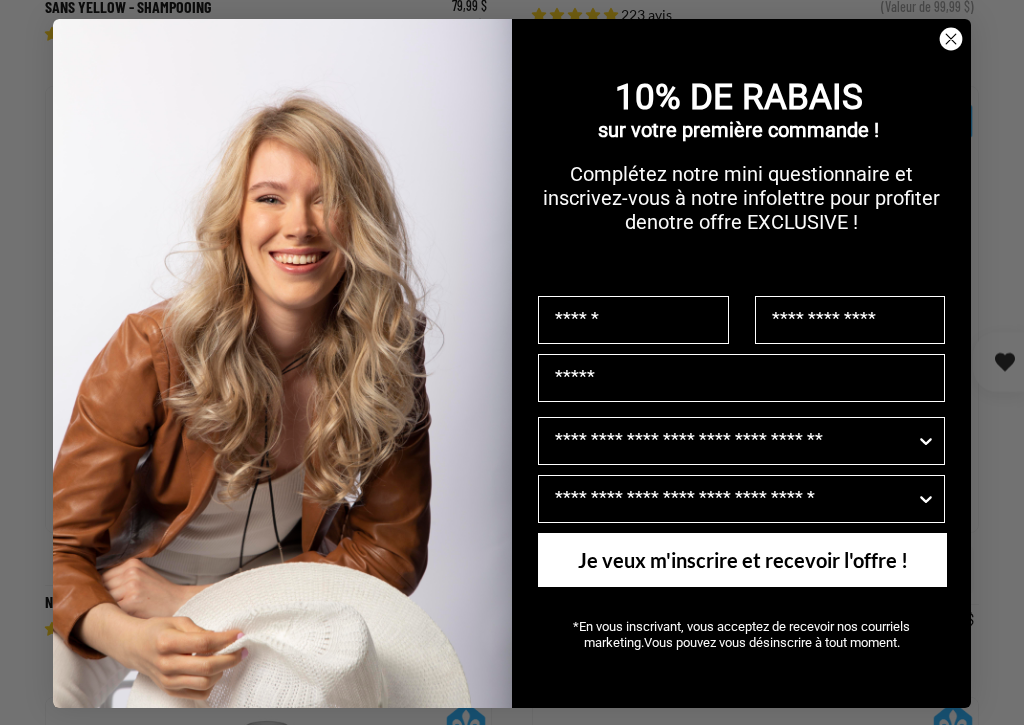 click 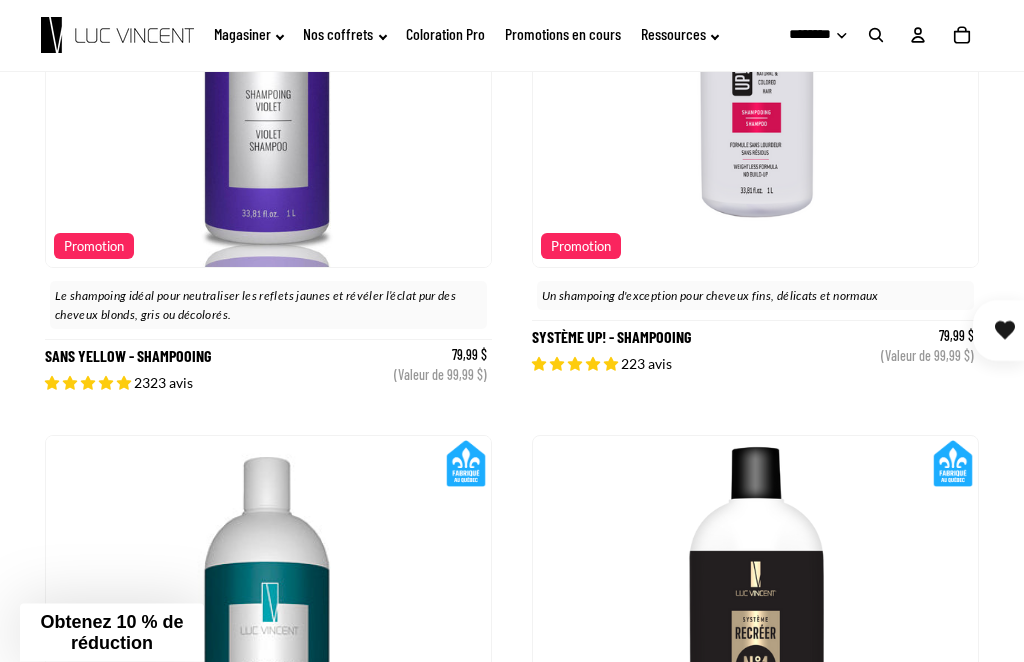 scroll, scrollTop: 509, scrollLeft: 0, axis: vertical 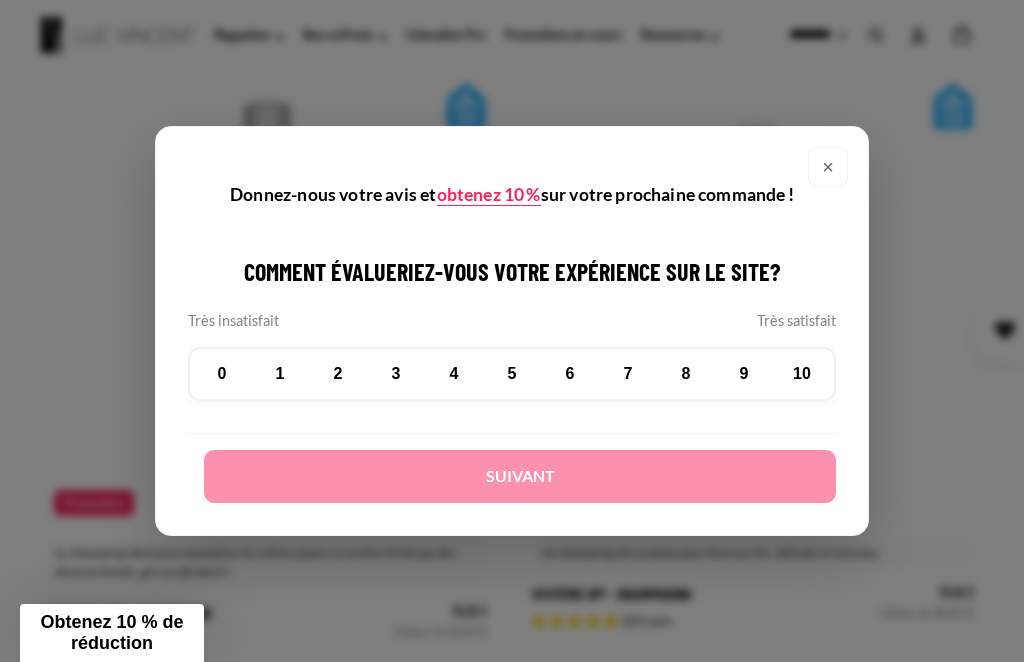 click on "×" at bounding box center (828, 167) 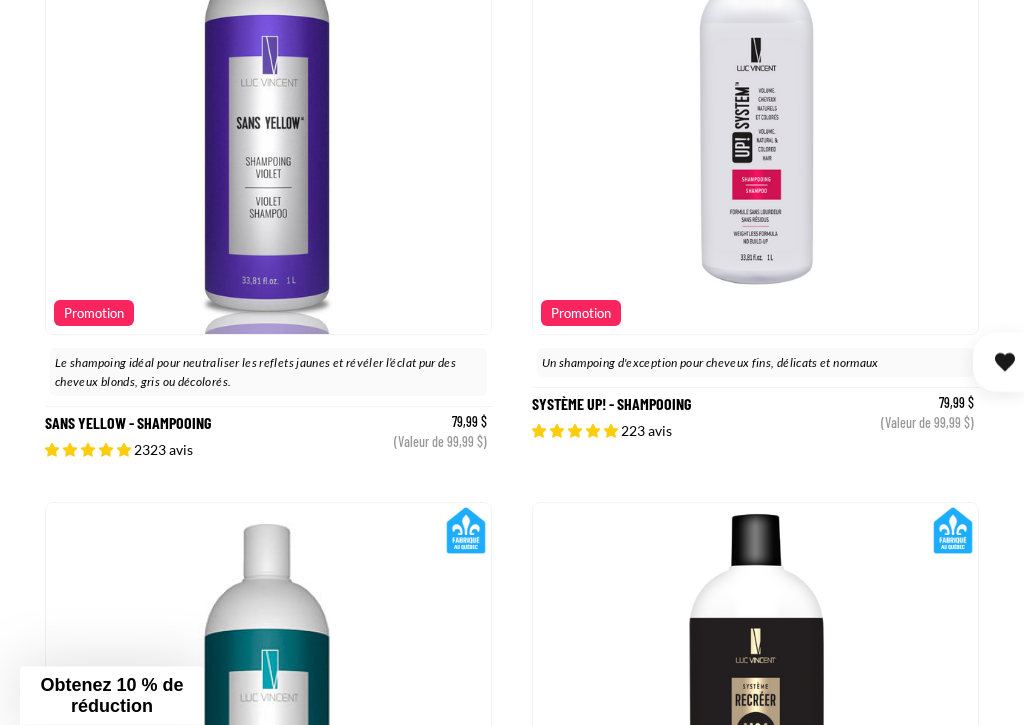 scroll, scrollTop: 448, scrollLeft: 0, axis: vertical 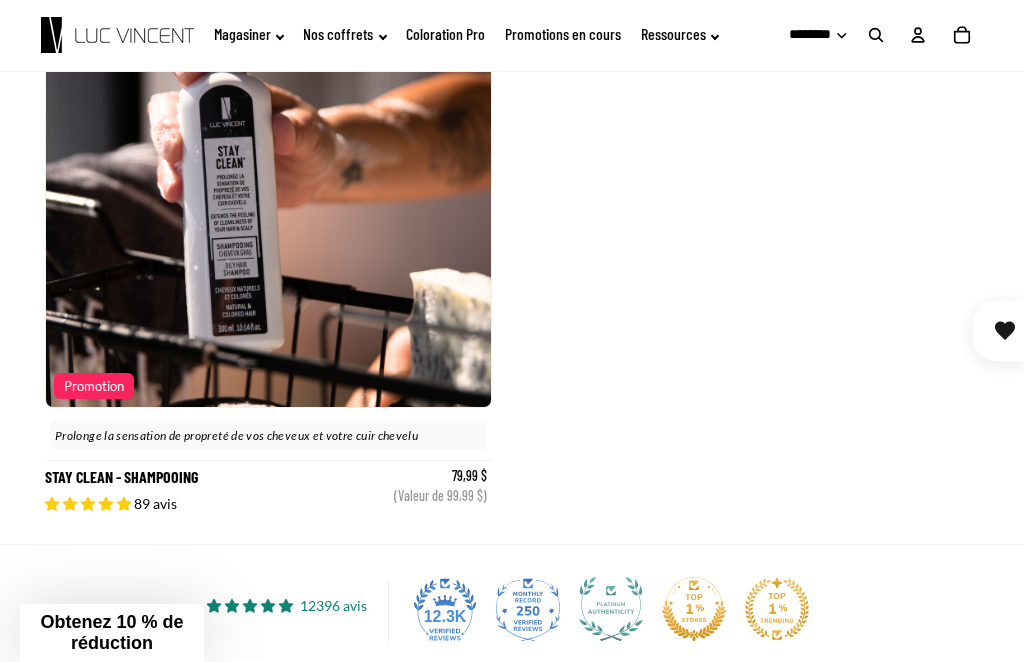 click on "Stay Clean - Shampooing" at bounding box center (268, 238) 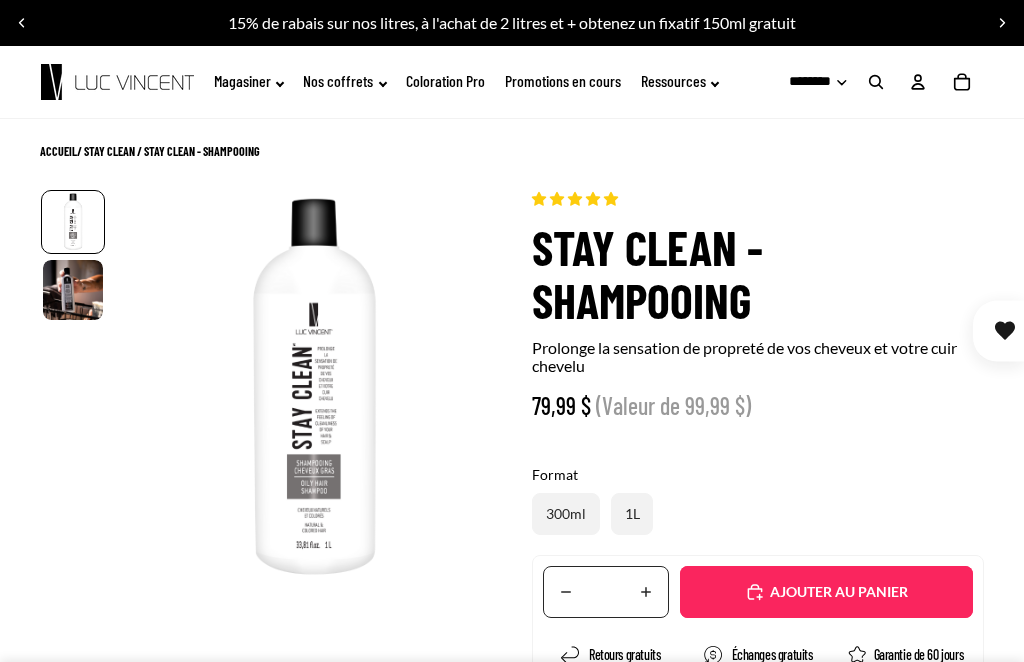 scroll, scrollTop: 0, scrollLeft: 0, axis: both 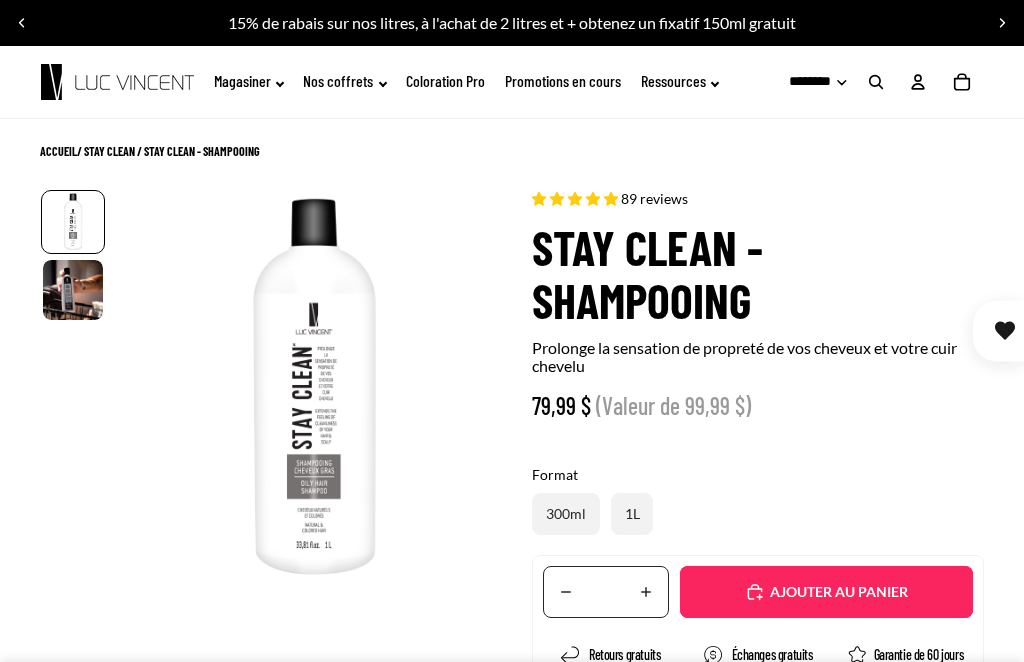 select on "**********" 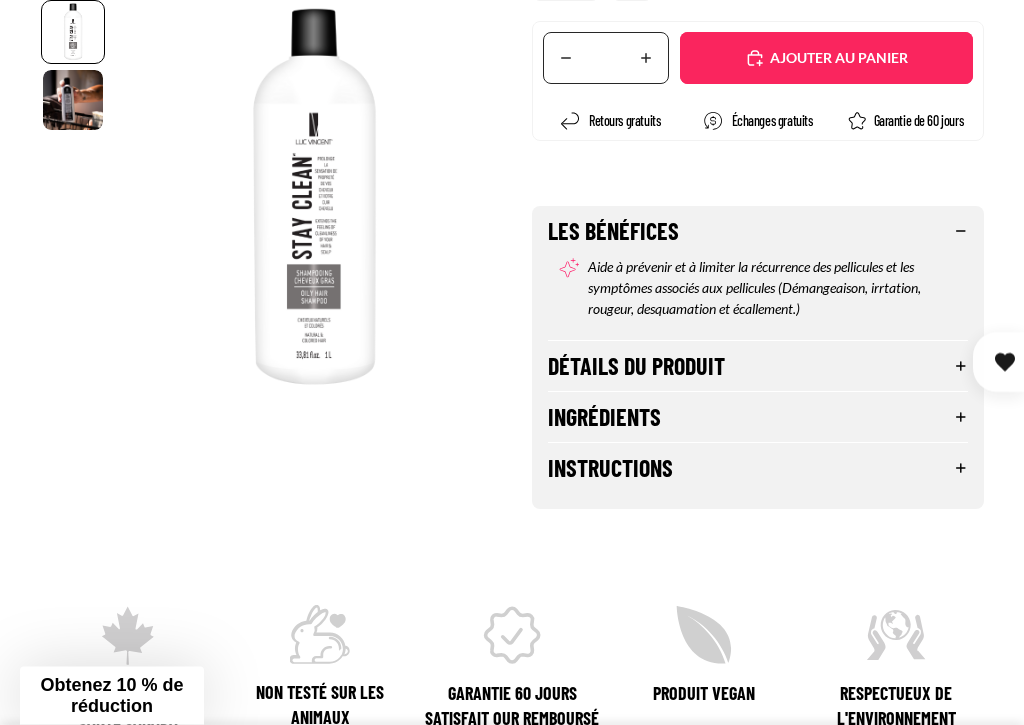 scroll, scrollTop: 560, scrollLeft: 0, axis: vertical 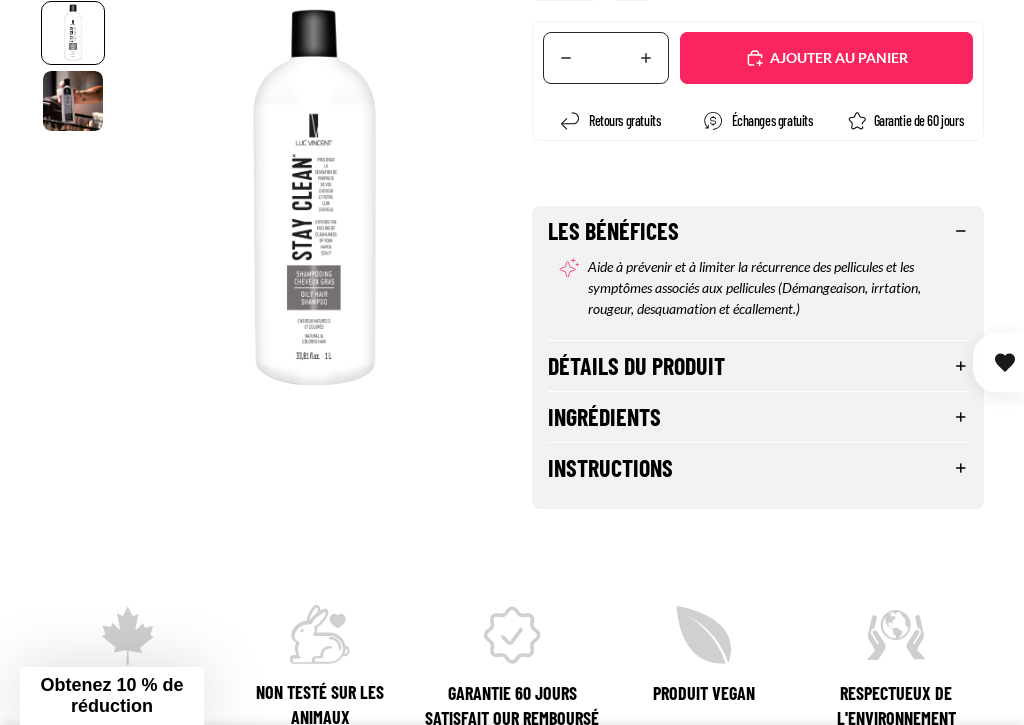 click on "Détails du produit" at bounding box center (758, 366) 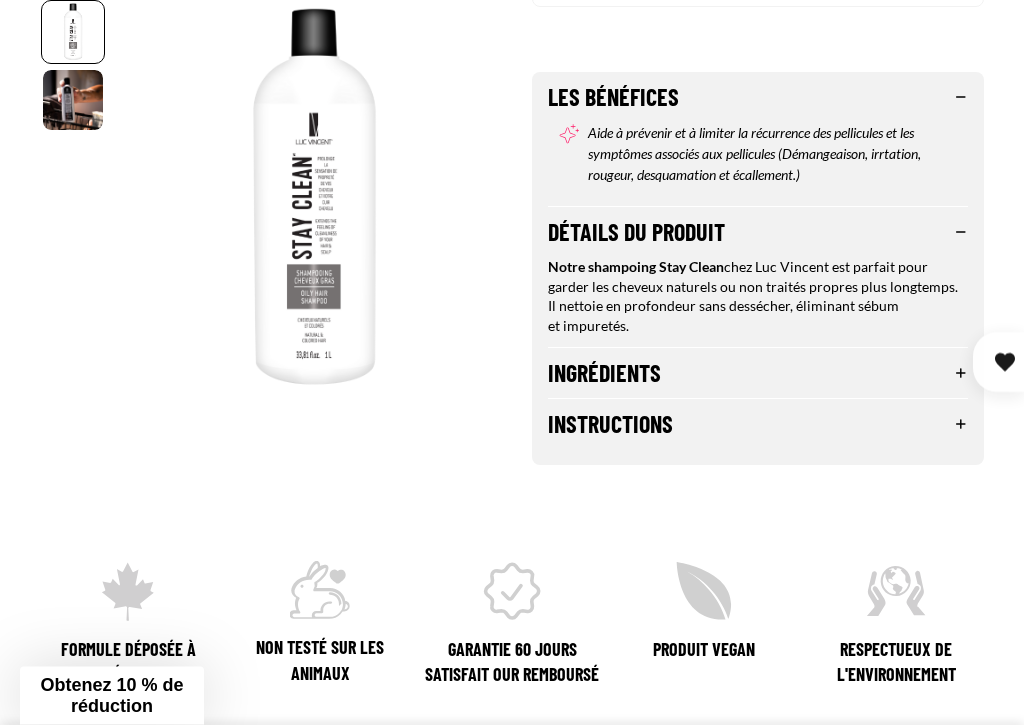 scroll, scrollTop: 694, scrollLeft: 0, axis: vertical 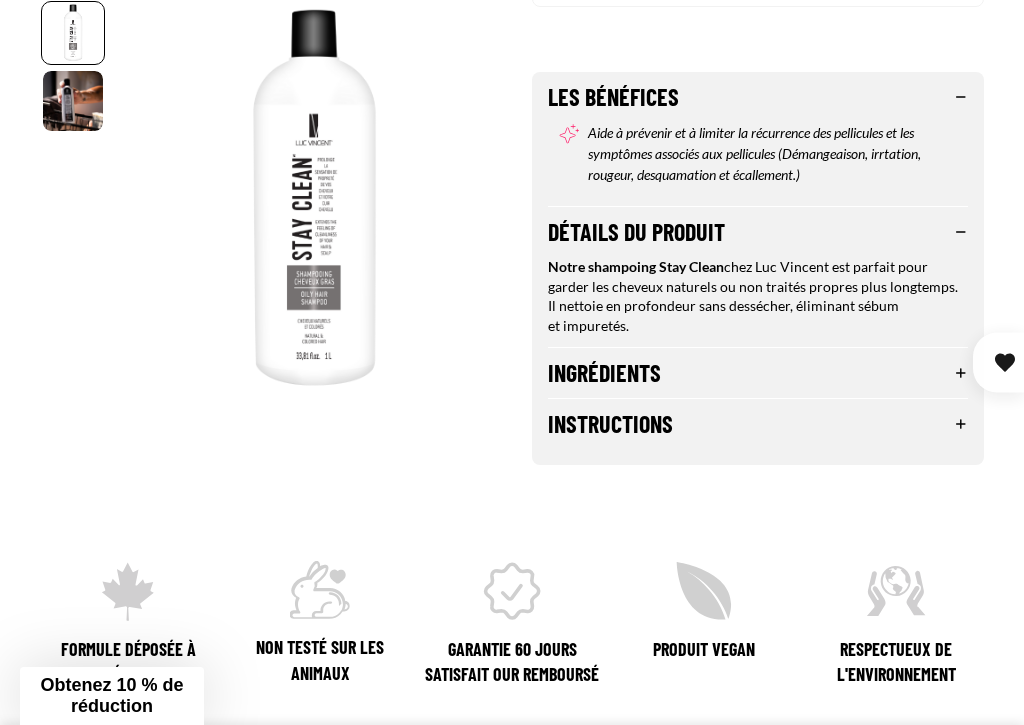 click on "Ingrédients" at bounding box center [758, 373] 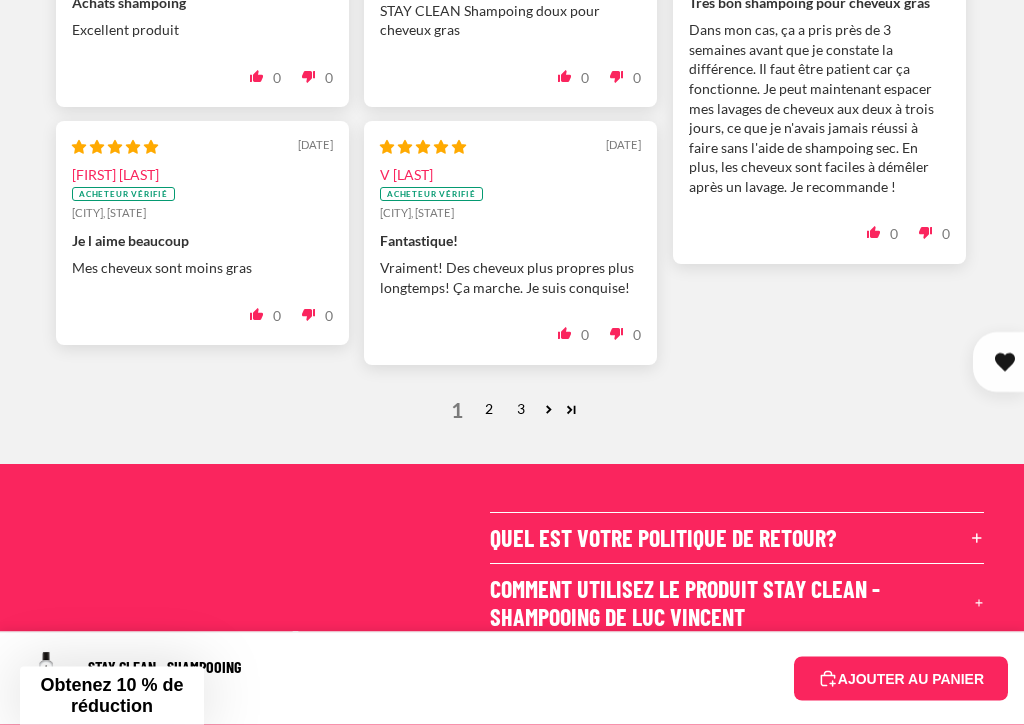 scroll, scrollTop: 3341, scrollLeft: 0, axis: vertical 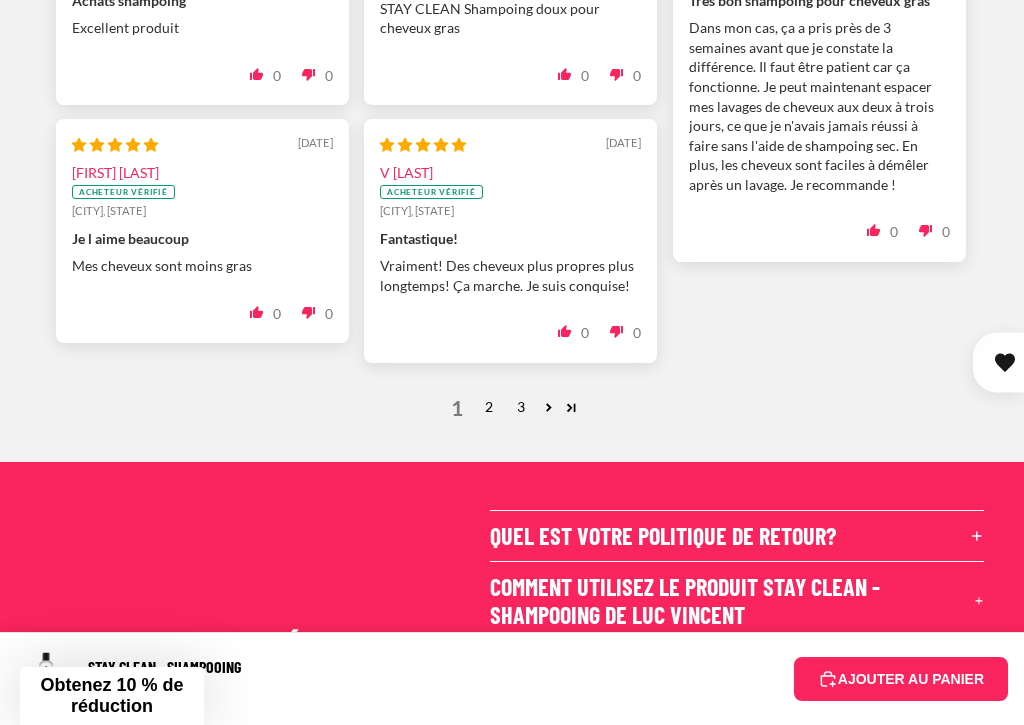 click at bounding box center (571, 407) 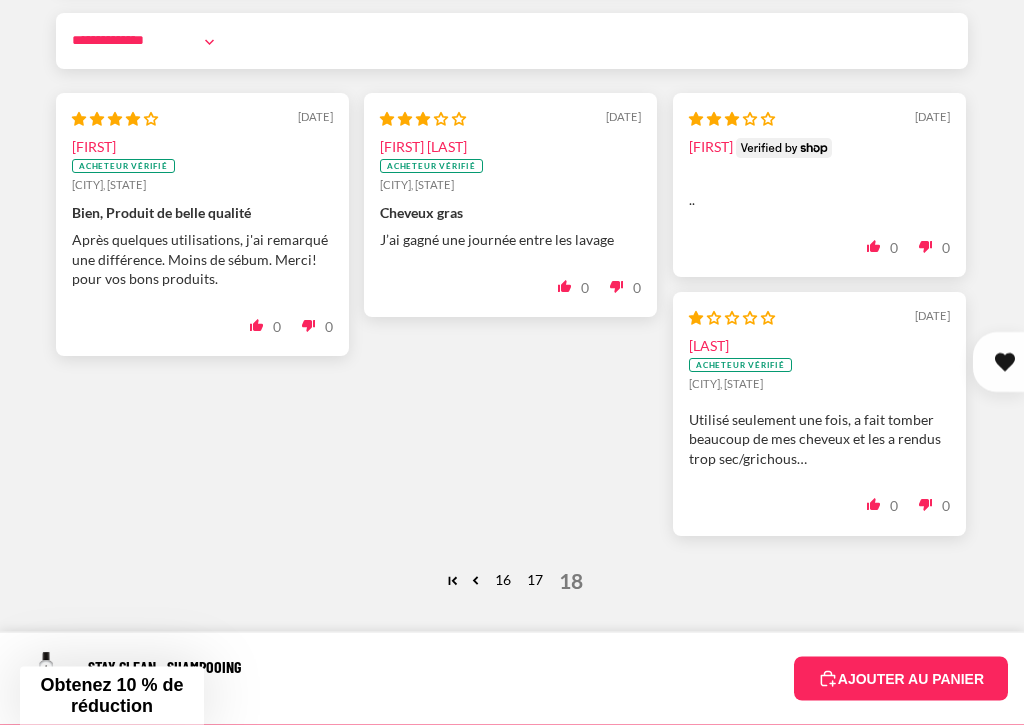 scroll, scrollTop: 3133, scrollLeft: 0, axis: vertical 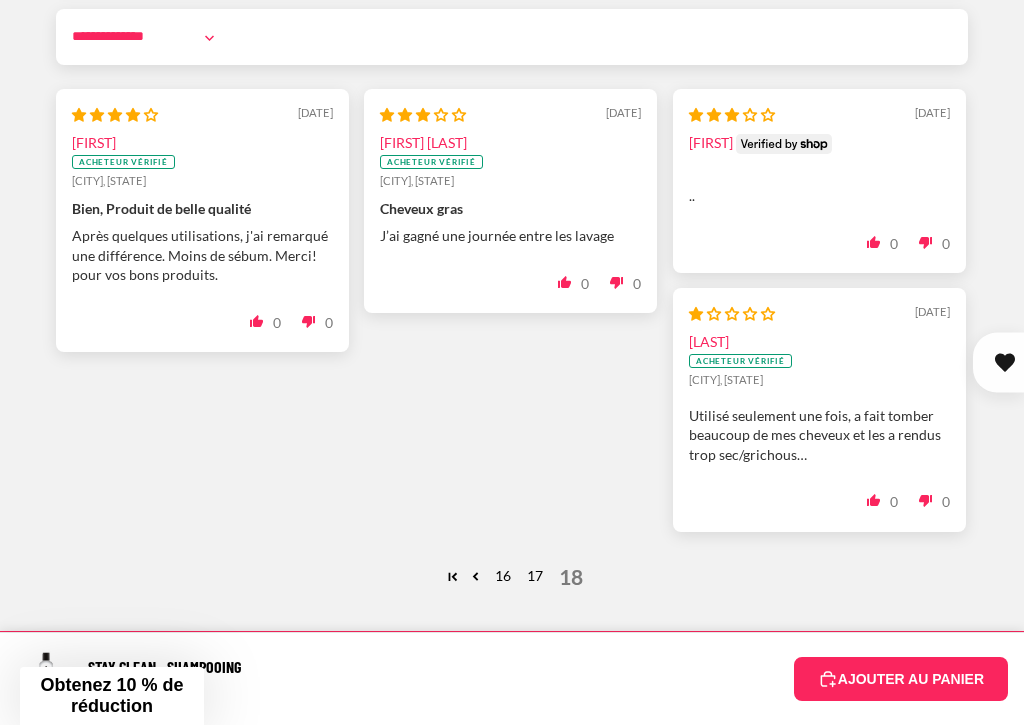 click at bounding box center (475, 576) 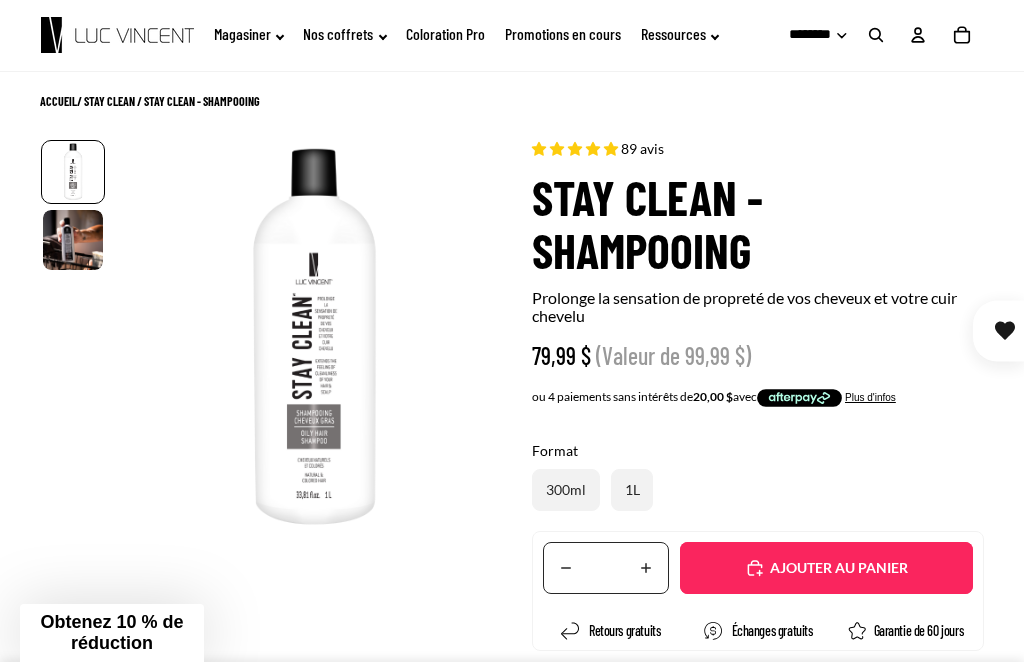 scroll, scrollTop: 0, scrollLeft: 0, axis: both 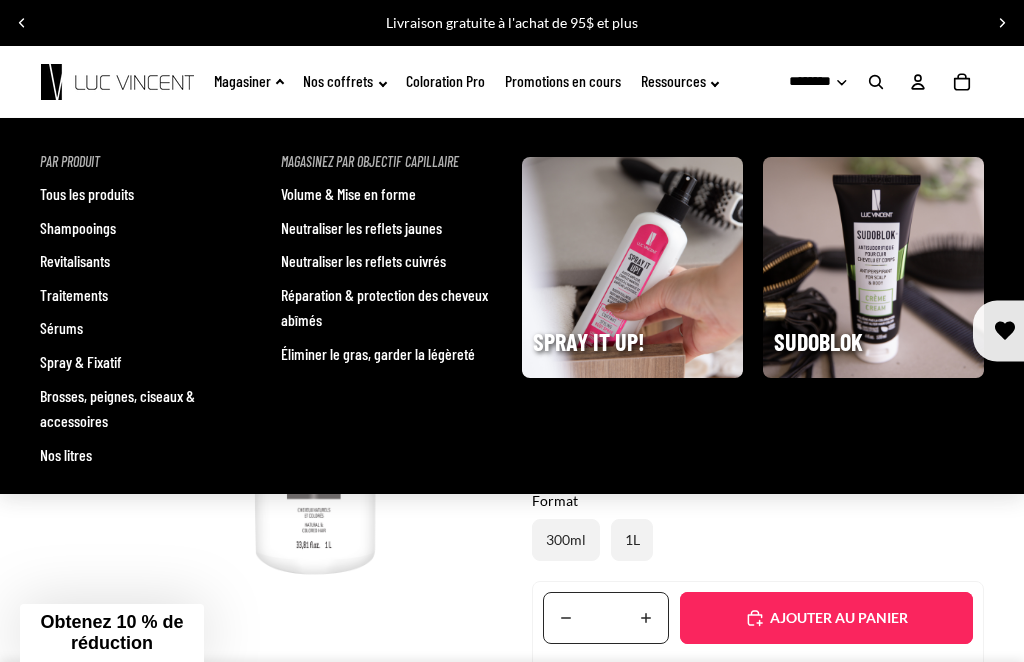 click on "Traitements" at bounding box center [74, 295] 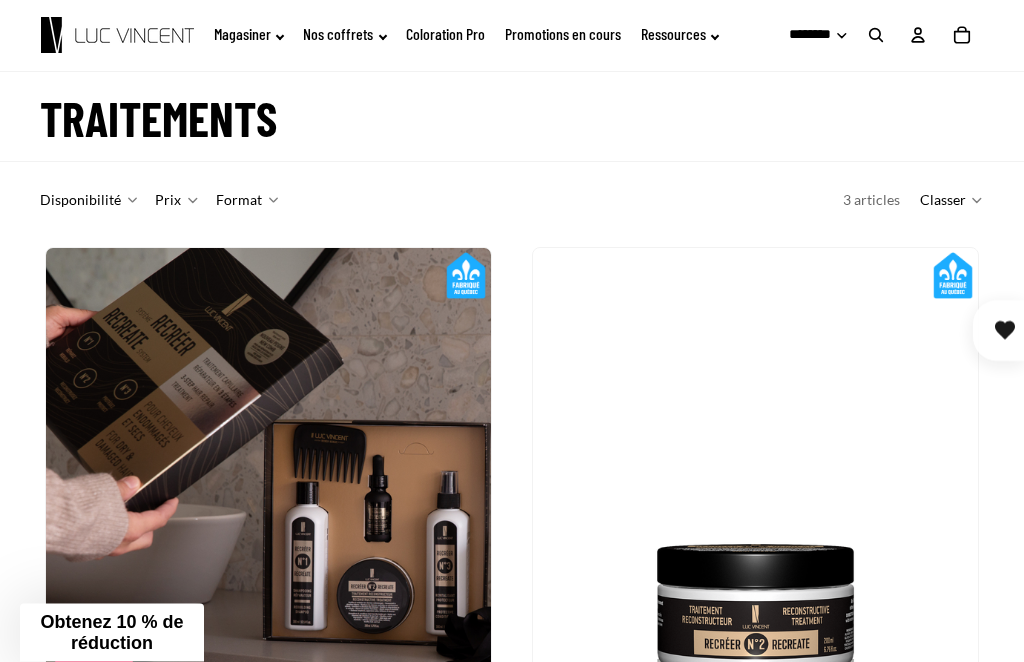 scroll, scrollTop: 85, scrollLeft: 0, axis: vertical 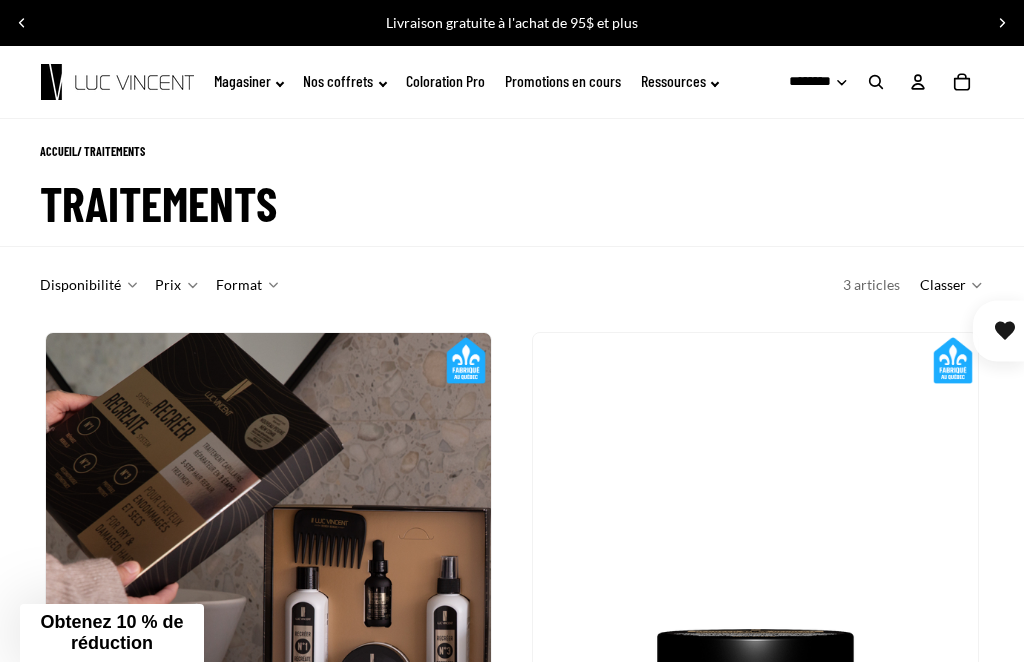 click on "Magasiner" 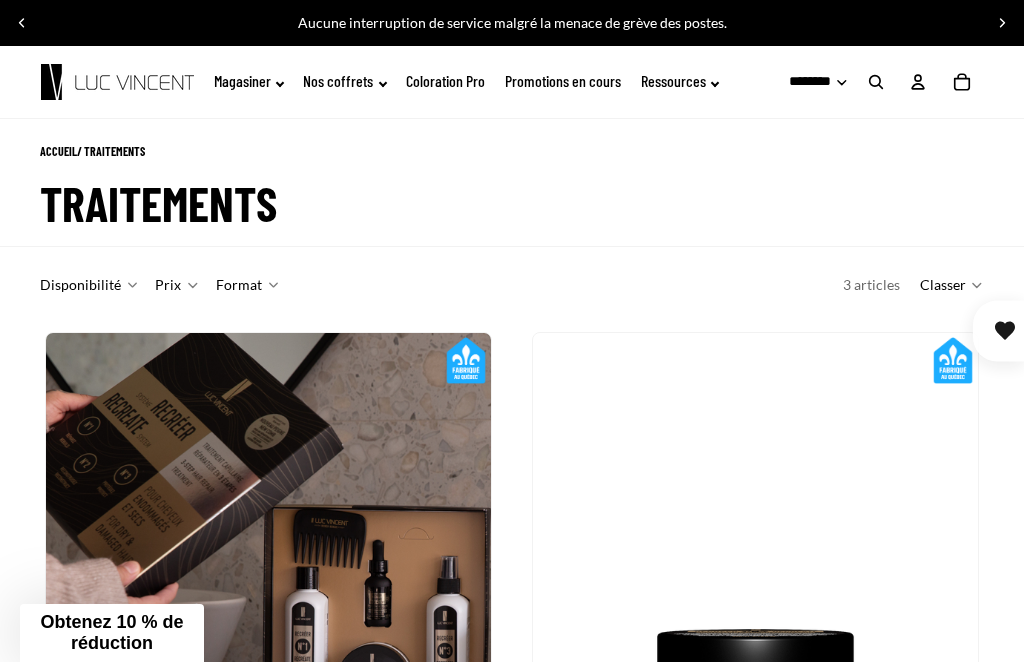 click on "Magasiner" 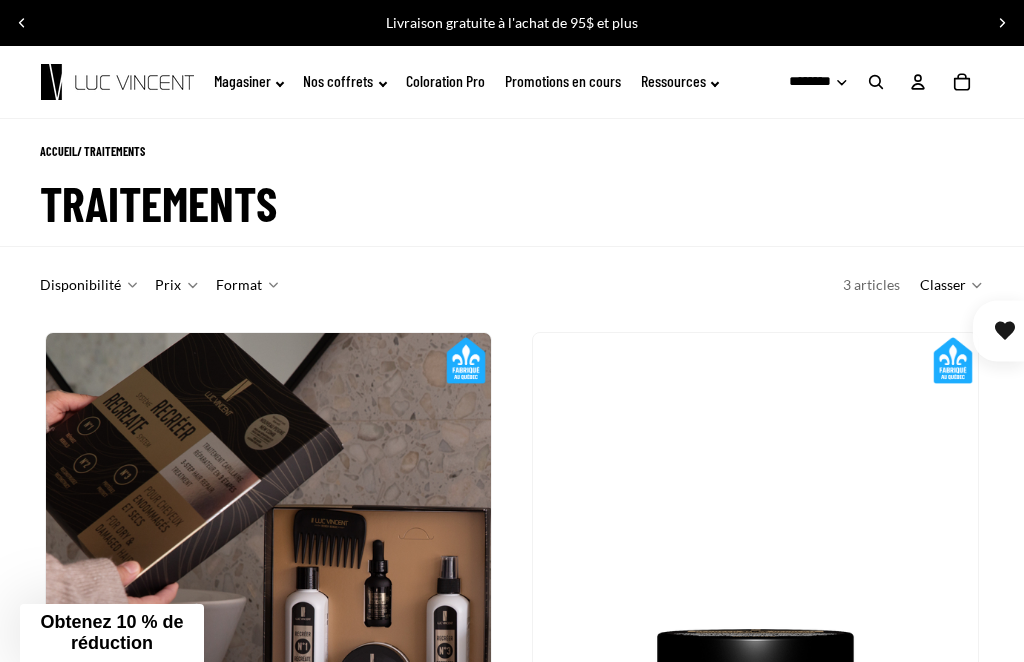 click on "Magasiner" 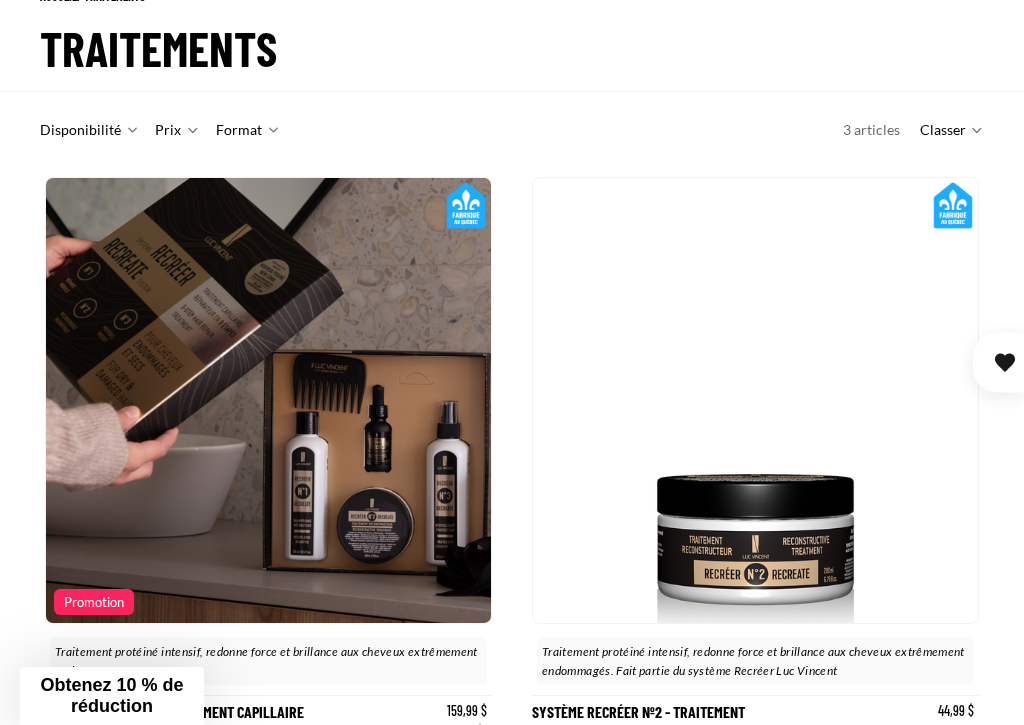 scroll, scrollTop: 156, scrollLeft: 0, axis: vertical 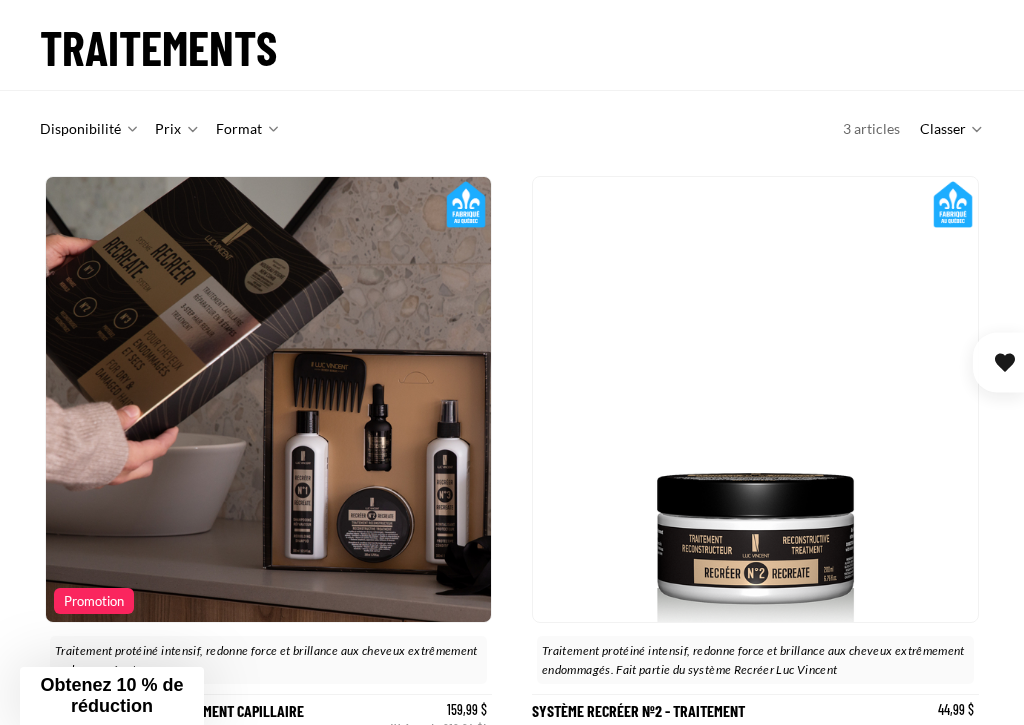 click on "Sérums" at bounding box center (61, 172) 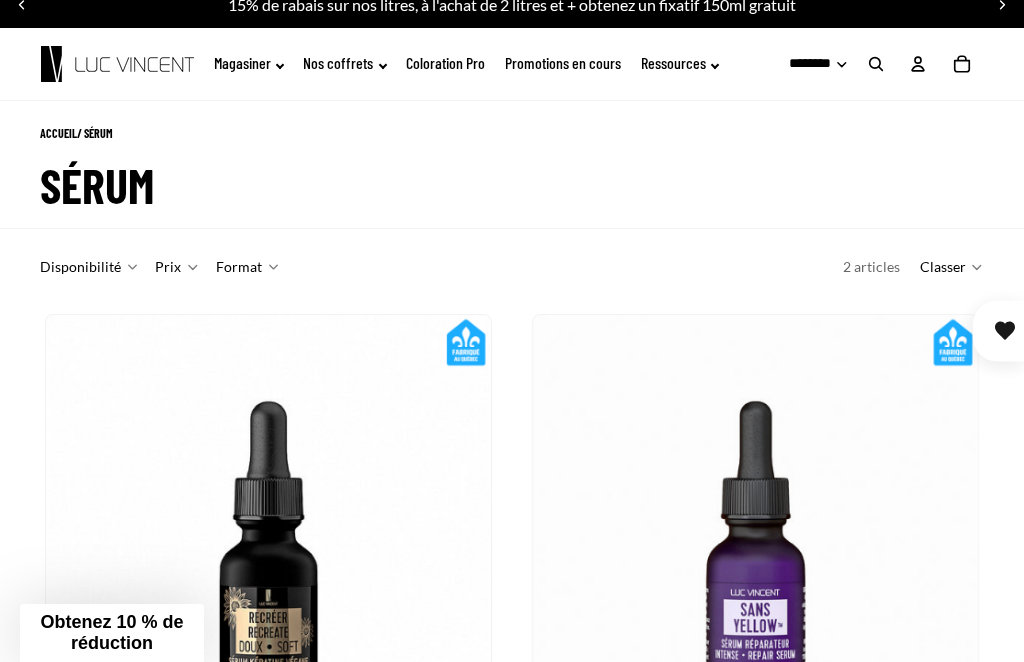 scroll, scrollTop: 0, scrollLeft: 0, axis: both 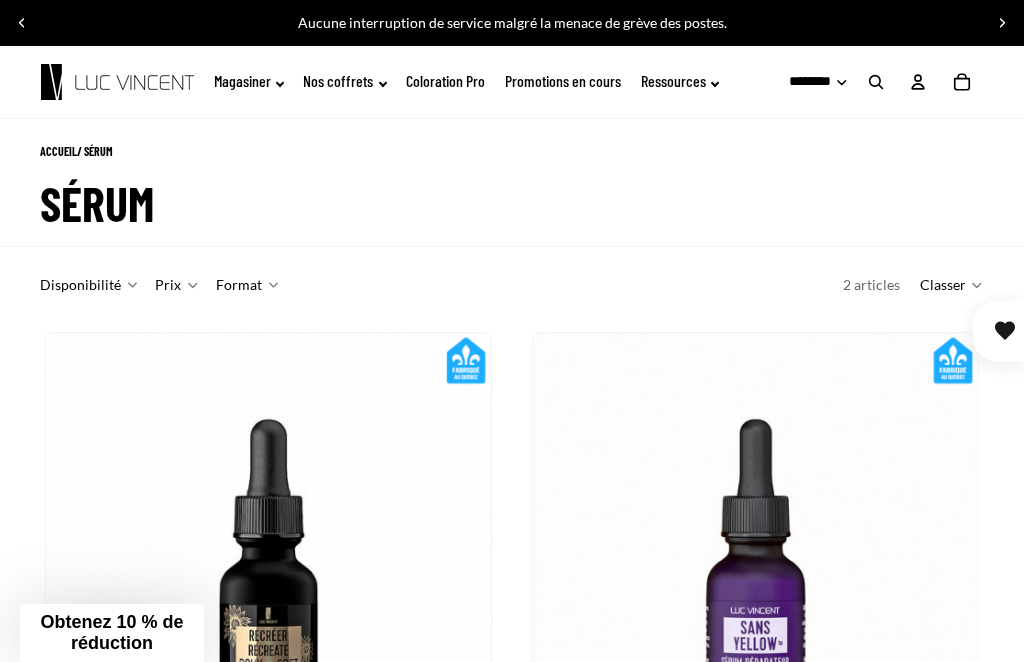 click on "Ressources" 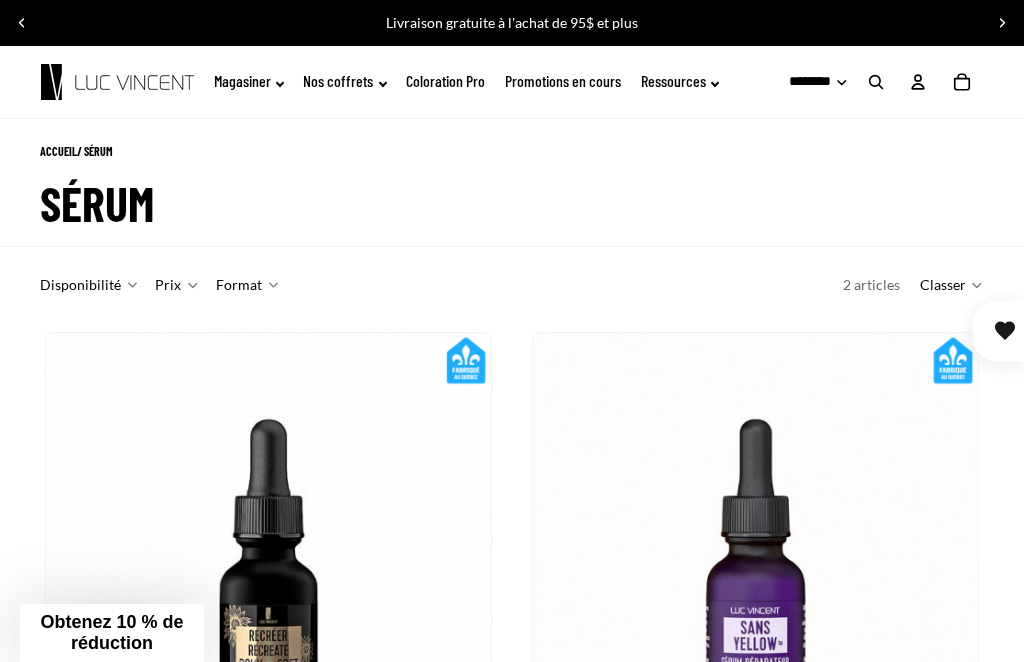 click on "Ressources" 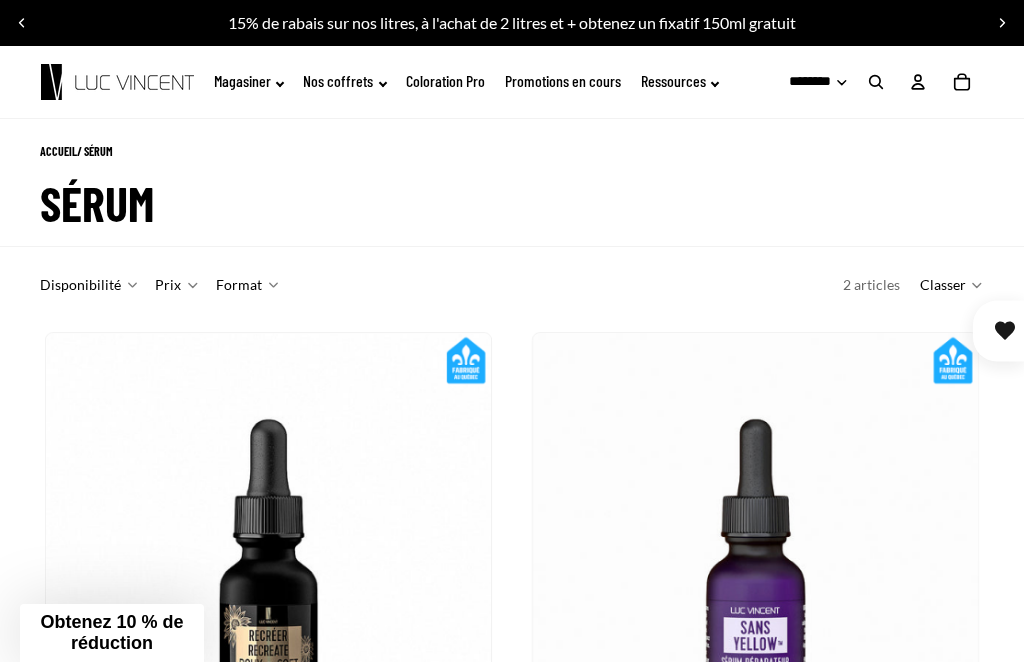 click on "Ressources" 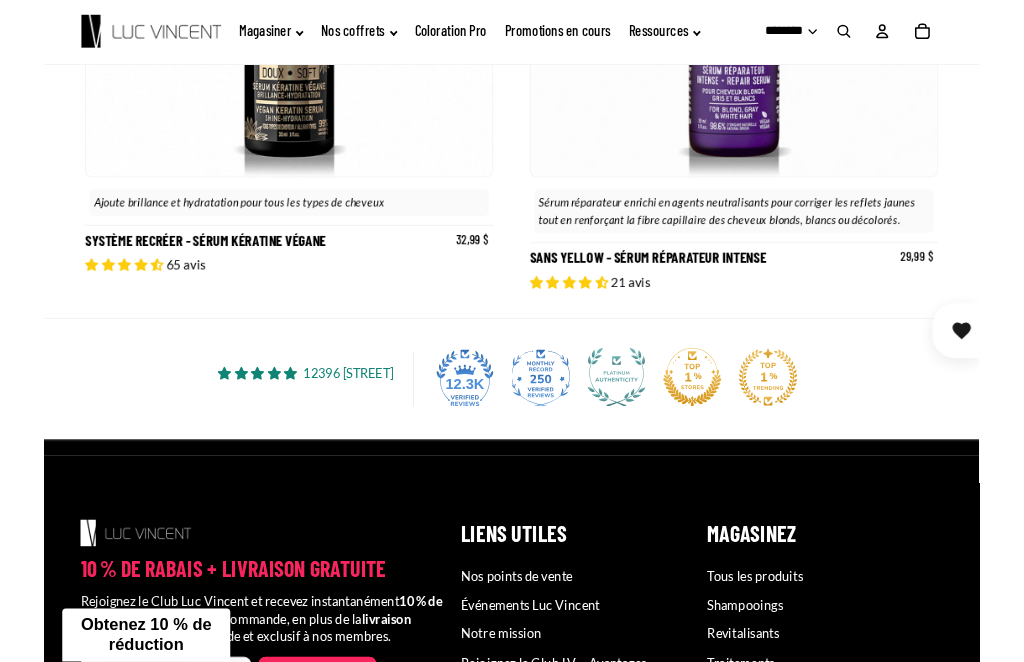 scroll, scrollTop: 0, scrollLeft: 0, axis: both 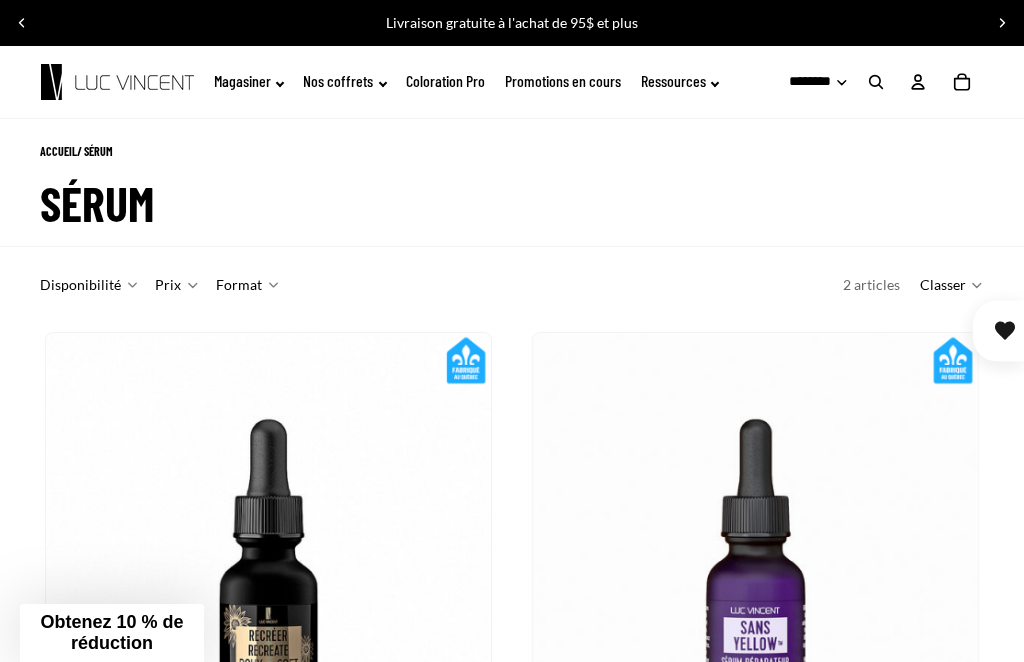 click on "Promotions en cours" 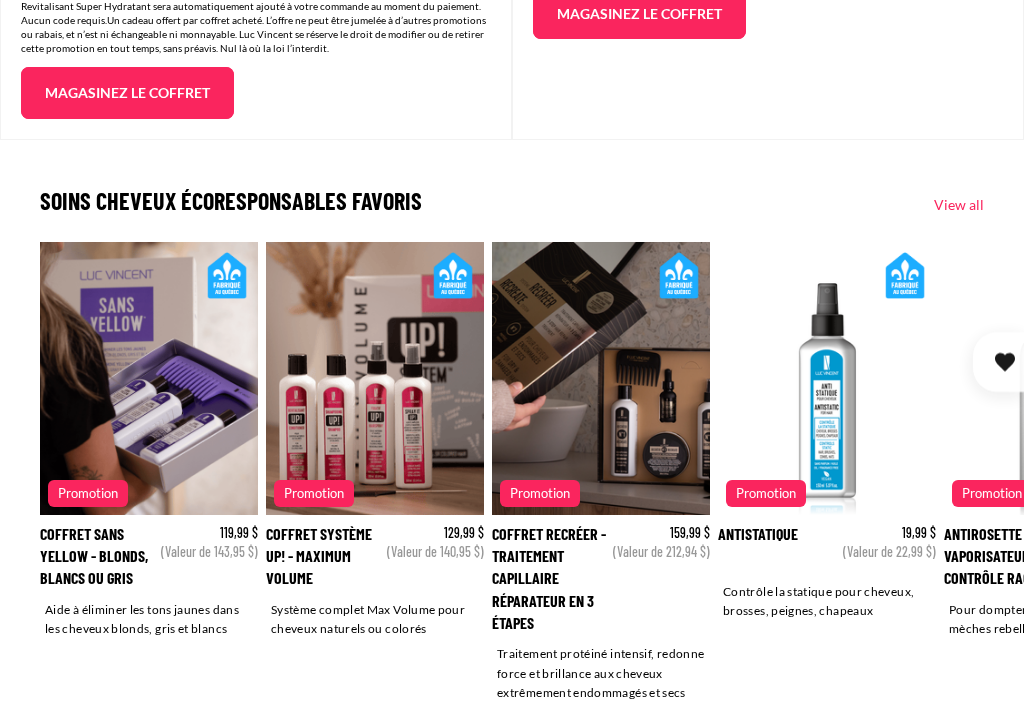 scroll, scrollTop: 2736, scrollLeft: 0, axis: vertical 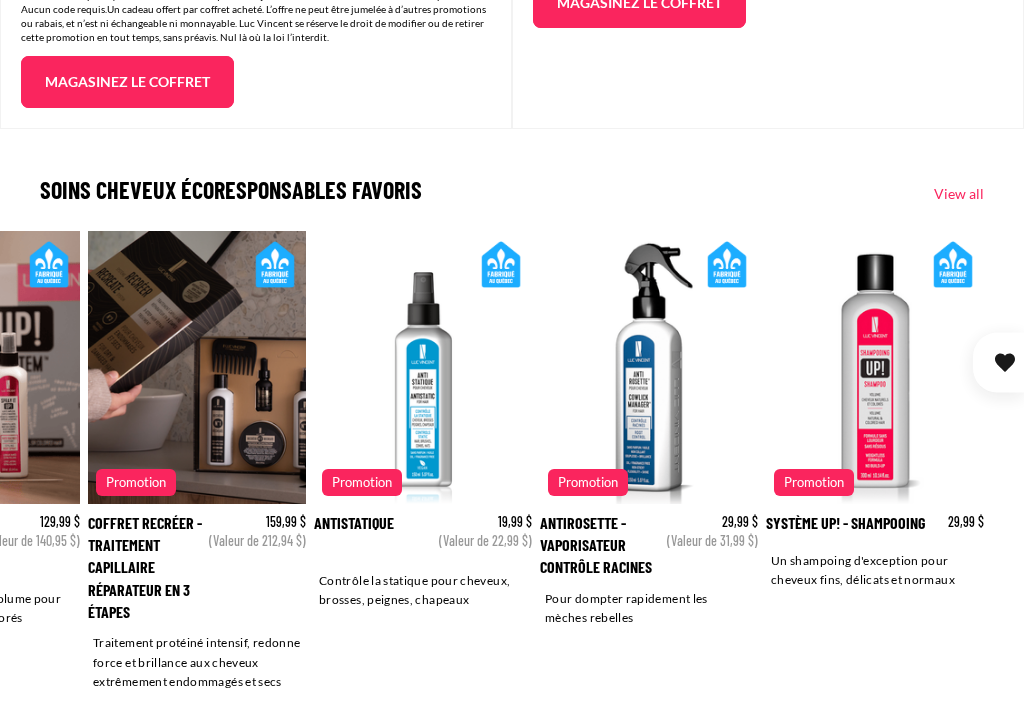 click 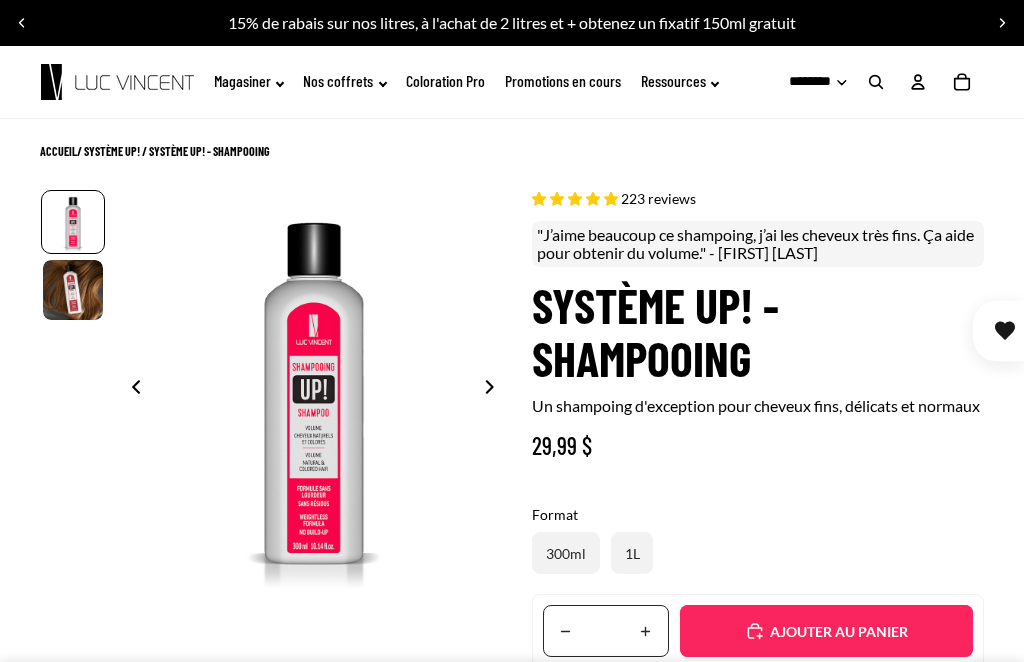 scroll, scrollTop: 0, scrollLeft: 0, axis: both 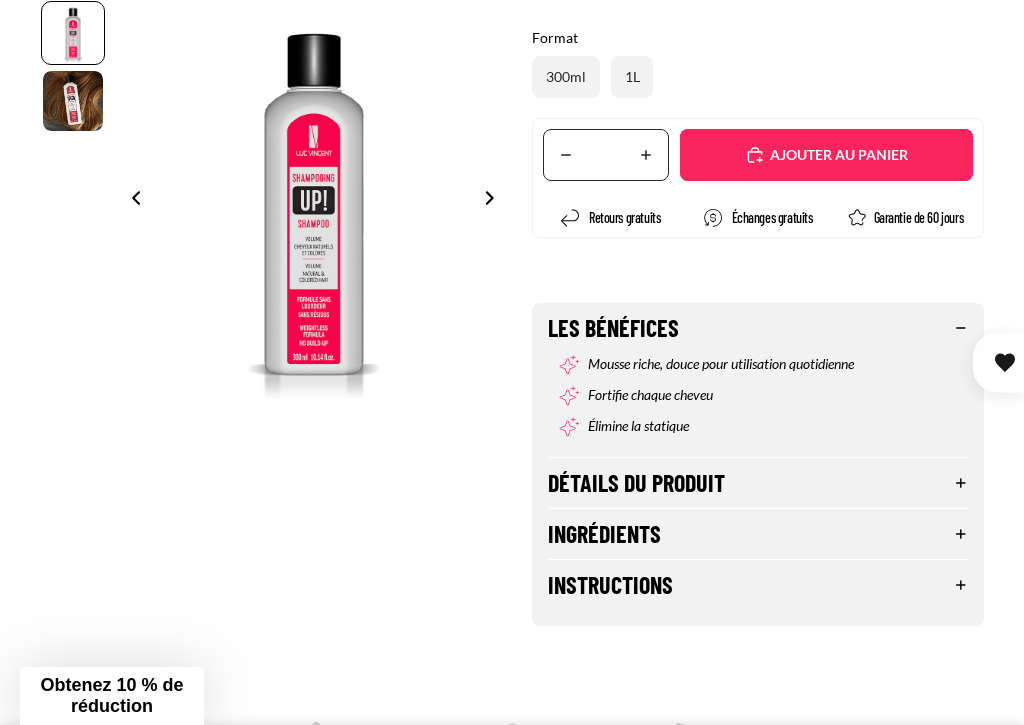 click on "Détails du produit" at bounding box center (758, 483) 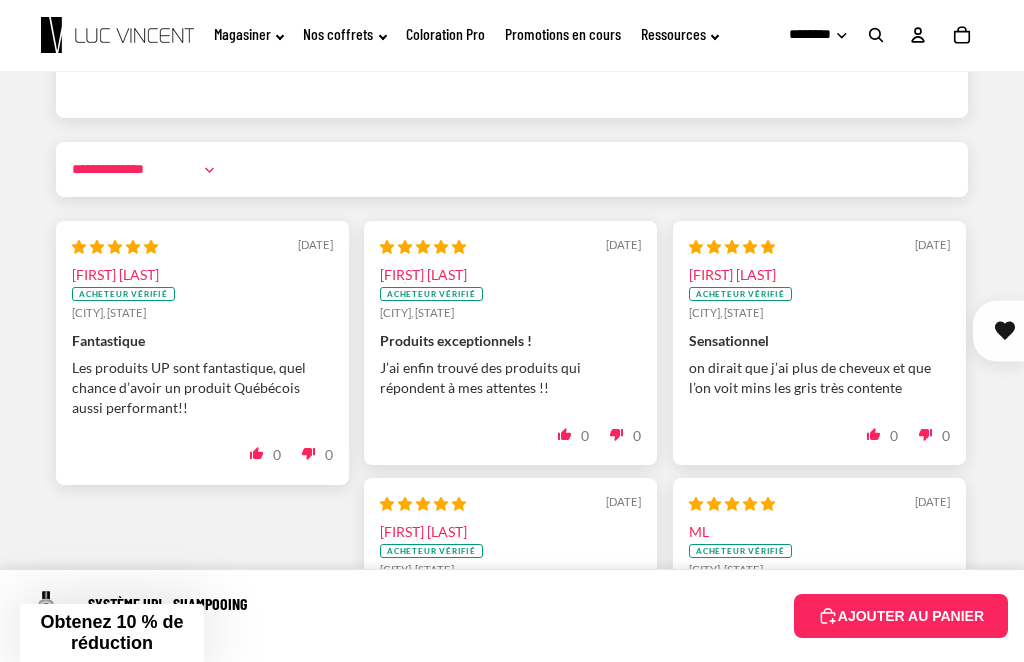 scroll, scrollTop: 3789, scrollLeft: 0, axis: vertical 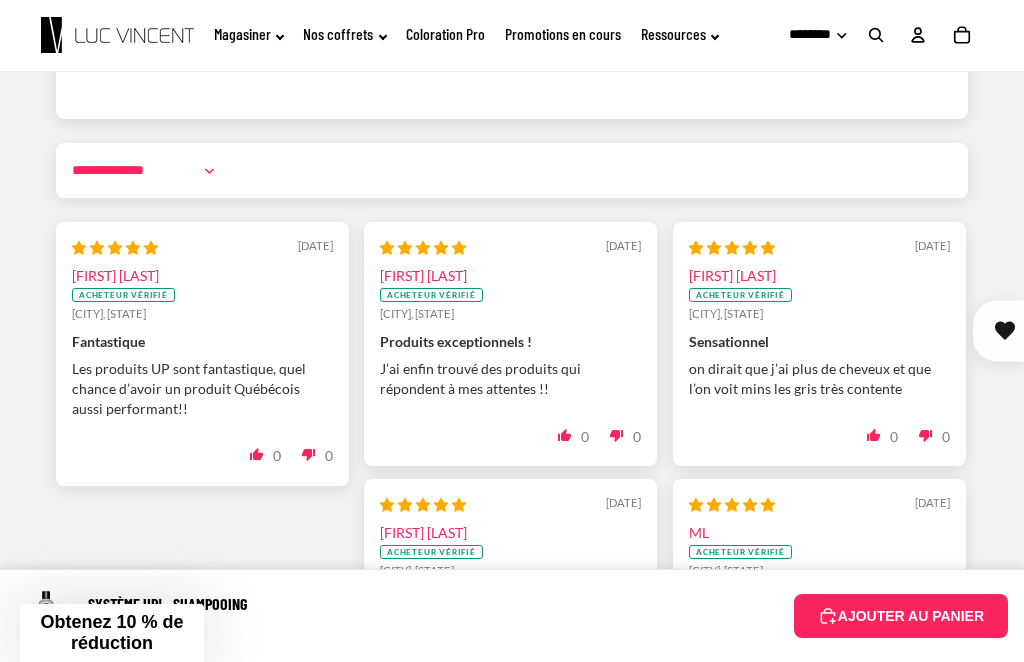 click on "Magasiner" 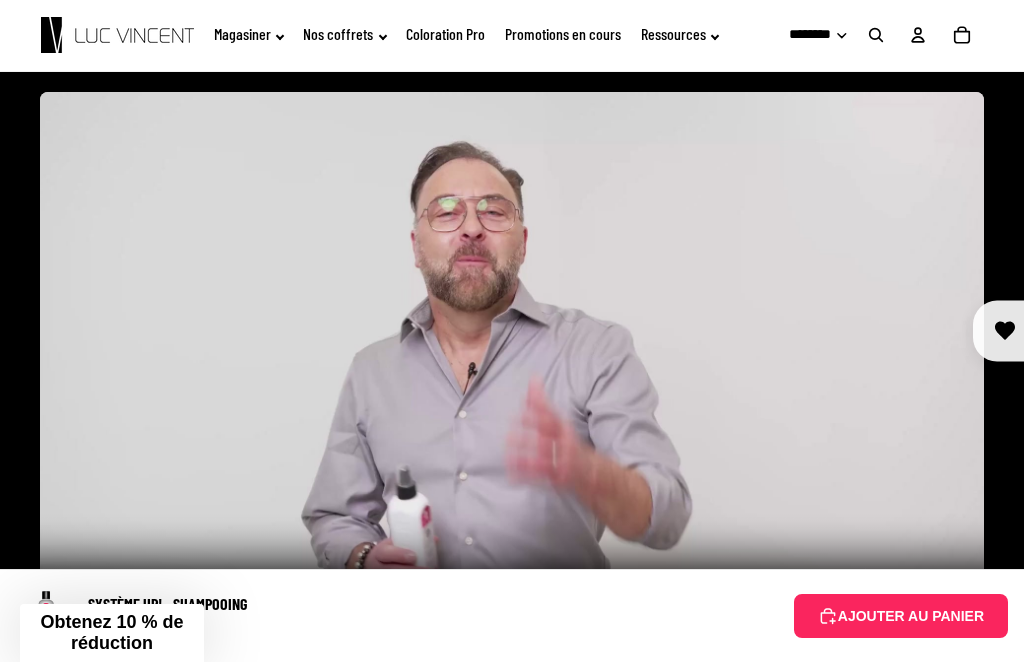 scroll, scrollTop: 0, scrollLeft: 0, axis: both 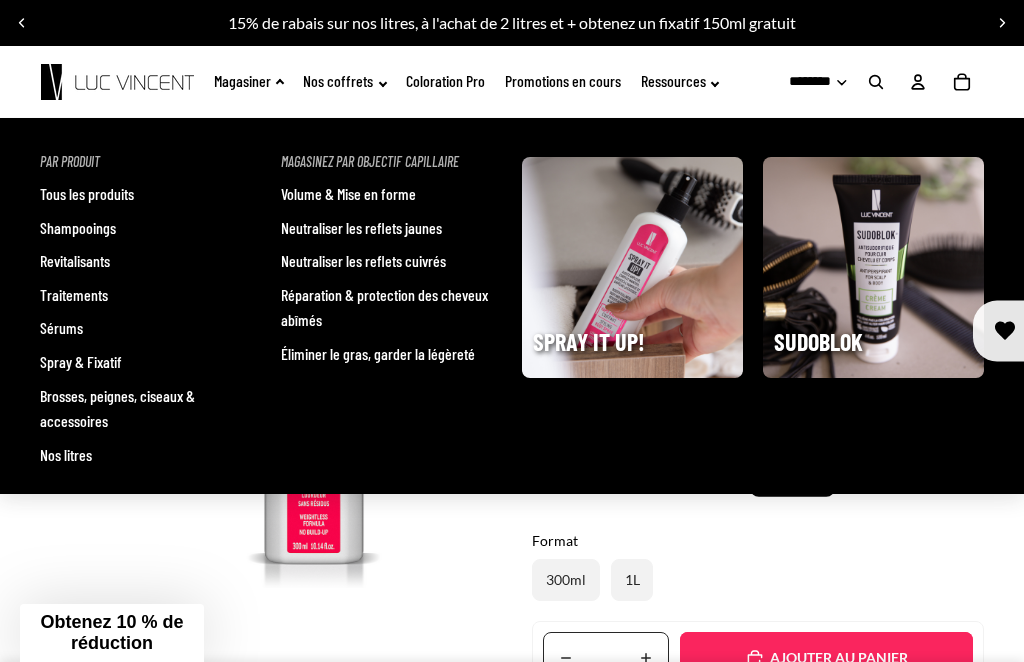 click on "Revitalisants" at bounding box center [75, 261] 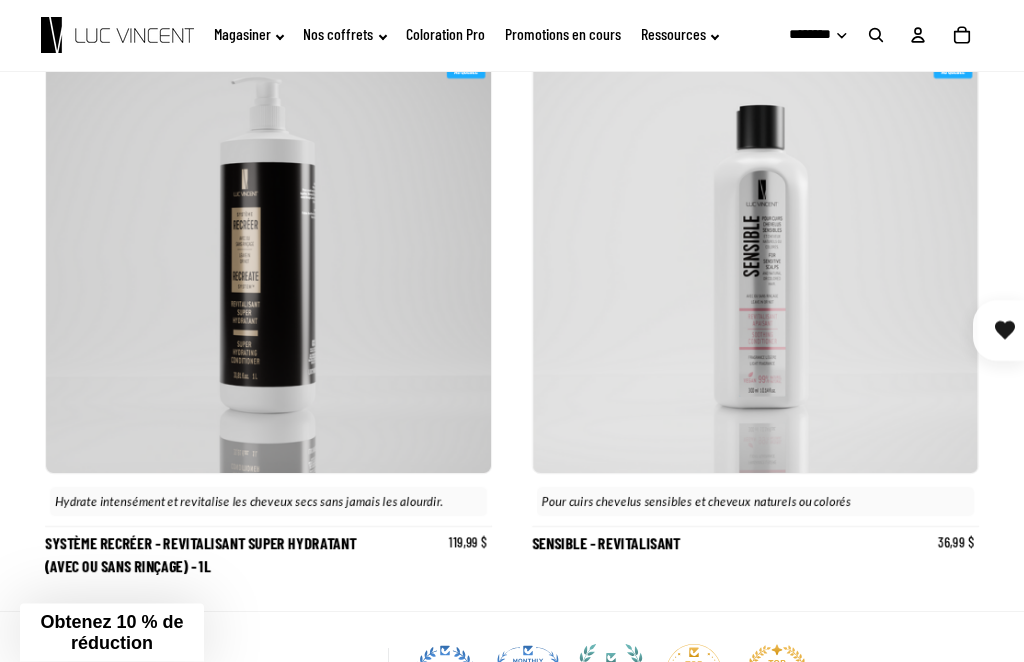 scroll, scrollTop: 2735, scrollLeft: 0, axis: vertical 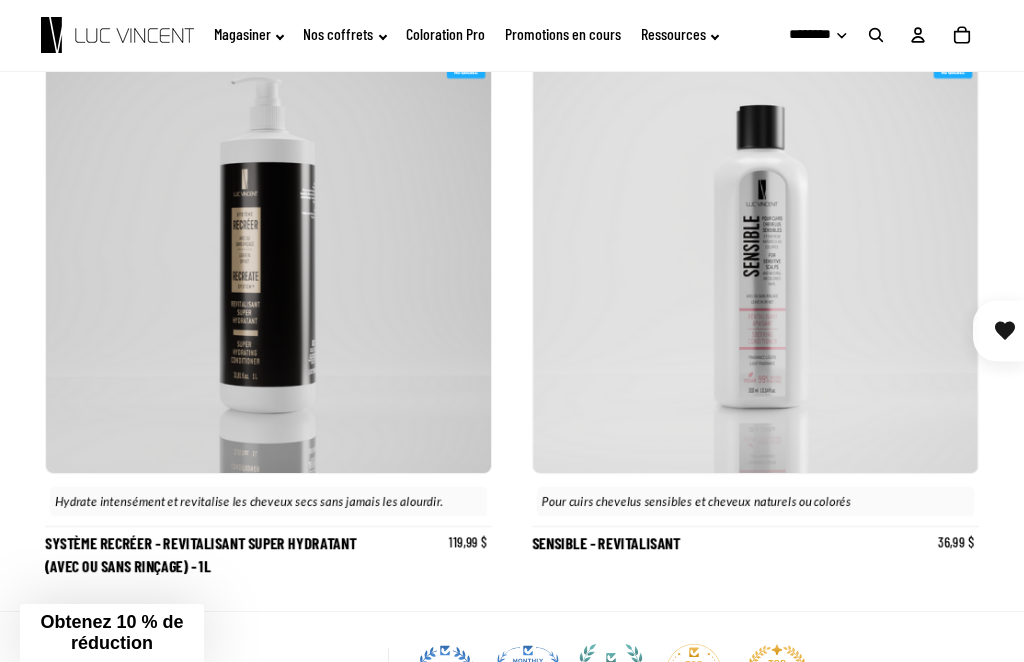 click on "Sensible - Revitalisant" at bounding box center (755, 304) 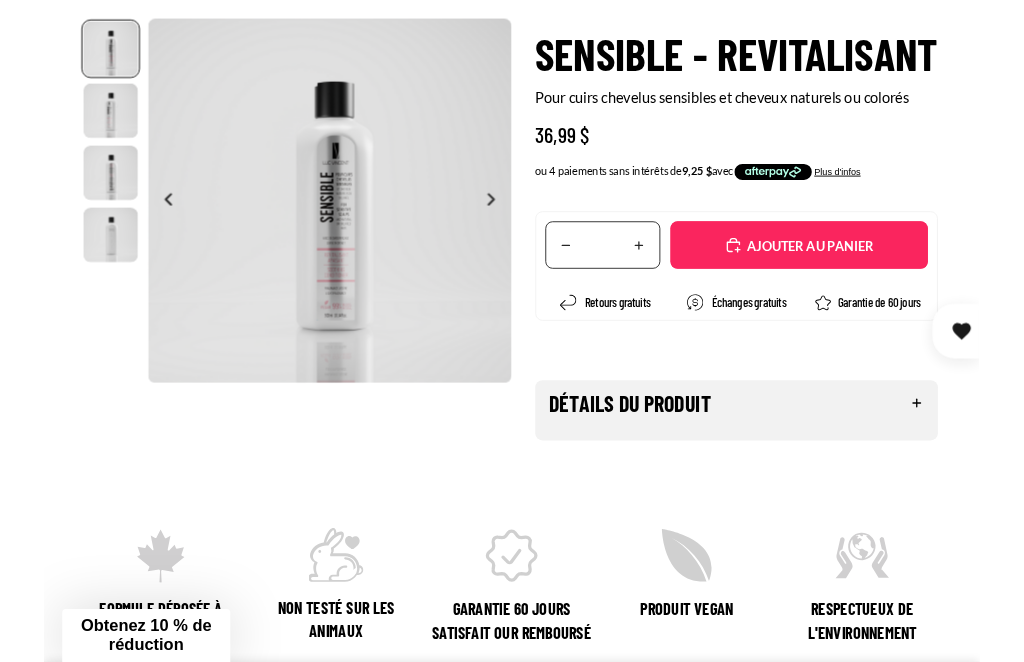 scroll, scrollTop: 28, scrollLeft: 0, axis: vertical 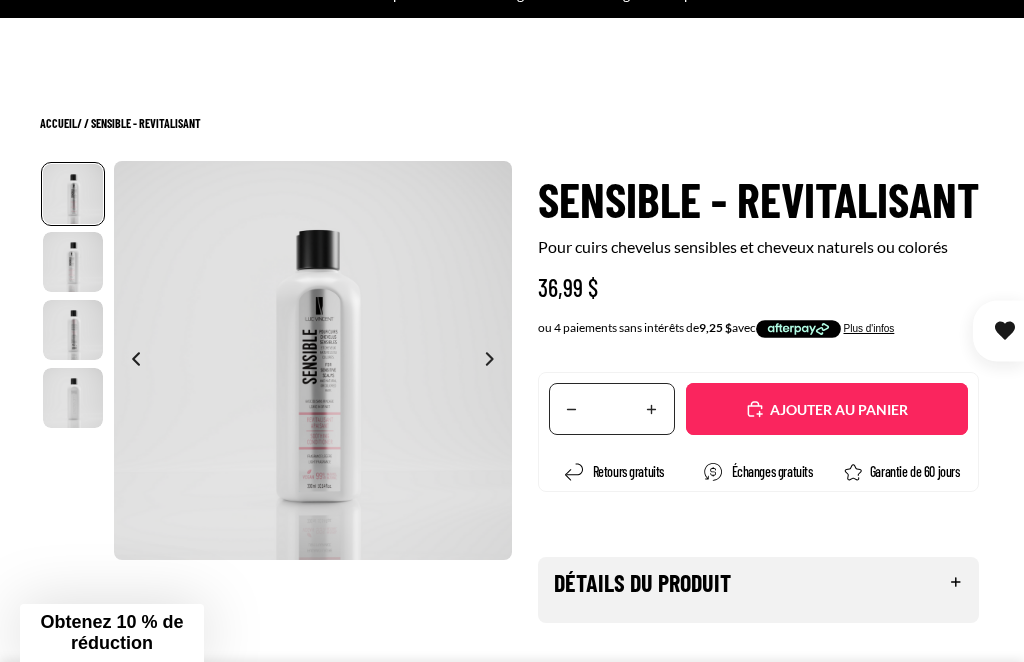 click at bounding box center [495, 361] 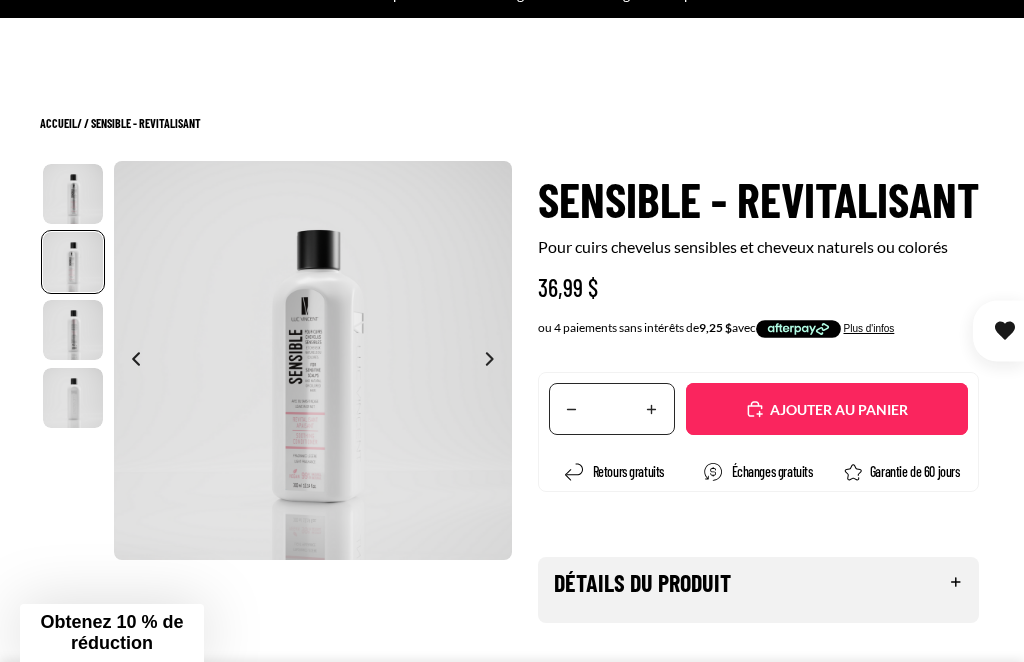 scroll, scrollTop: 0, scrollLeft: 399, axis: horizontal 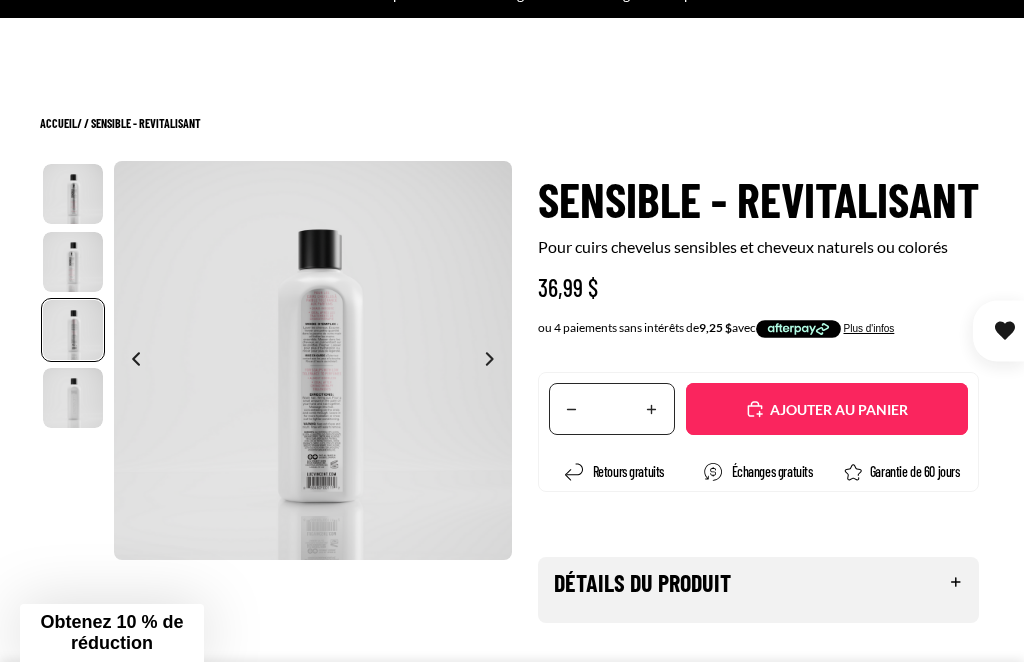 click at bounding box center [495, 361] 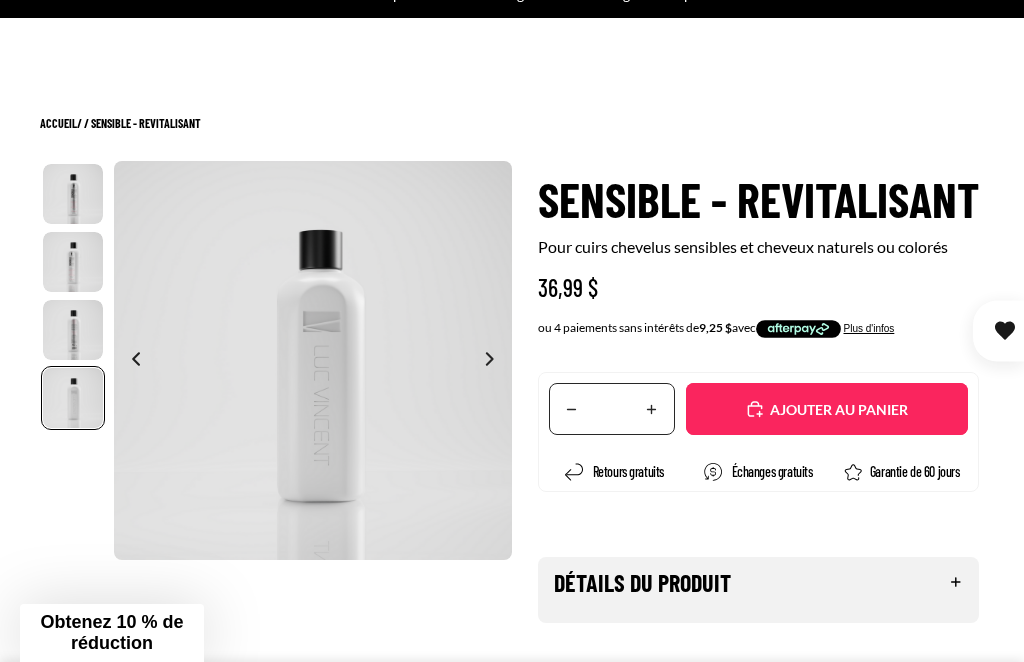 scroll, scrollTop: 0, scrollLeft: 1197, axis: horizontal 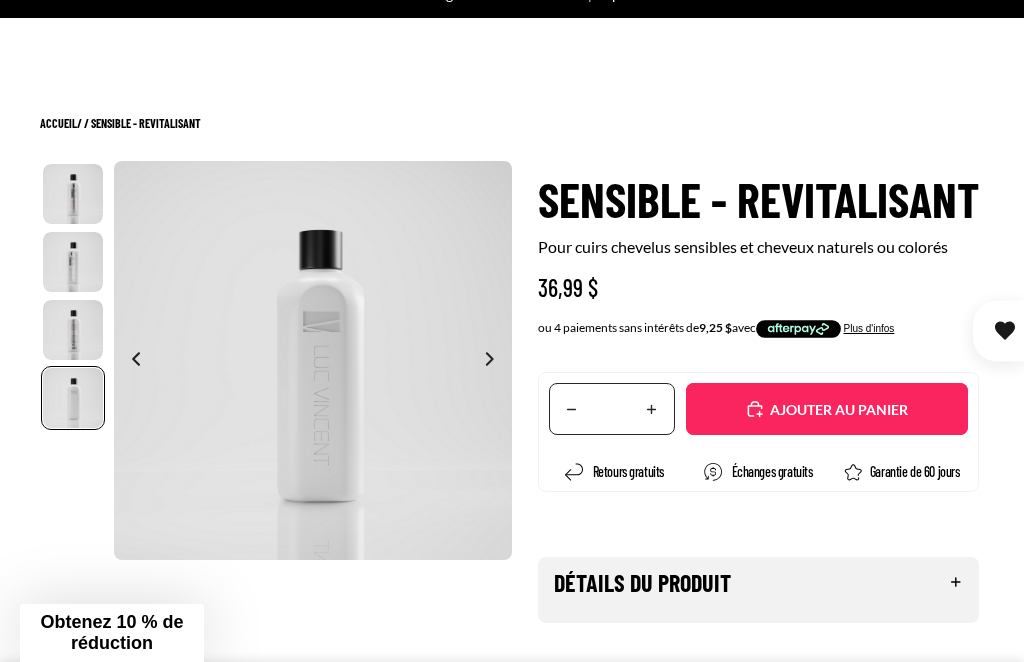 click at bounding box center (495, 361) 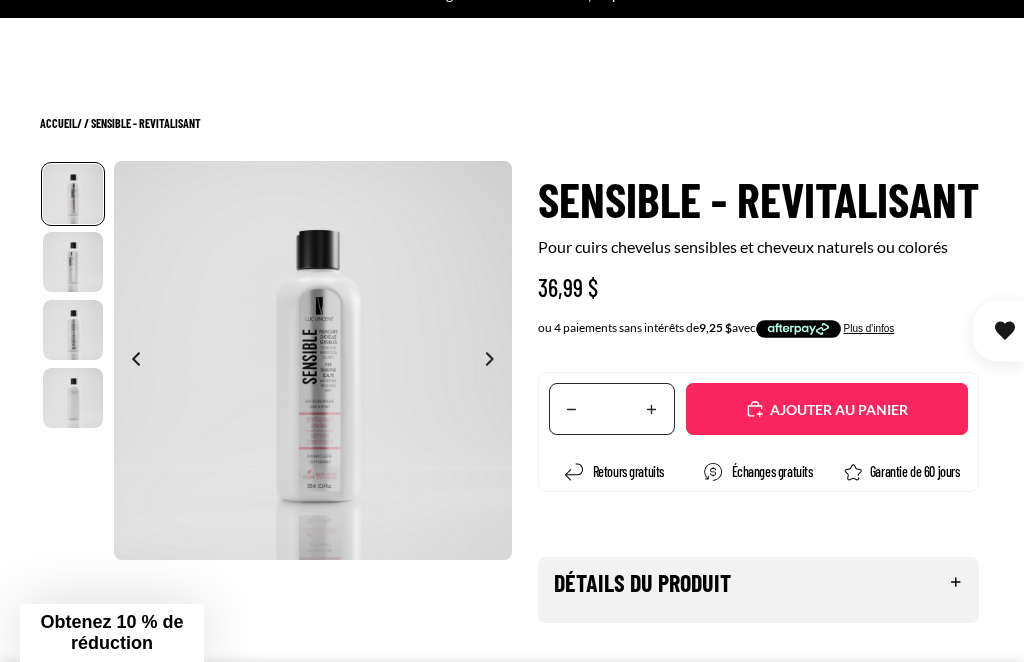 scroll, scrollTop: 0, scrollLeft: 0, axis: both 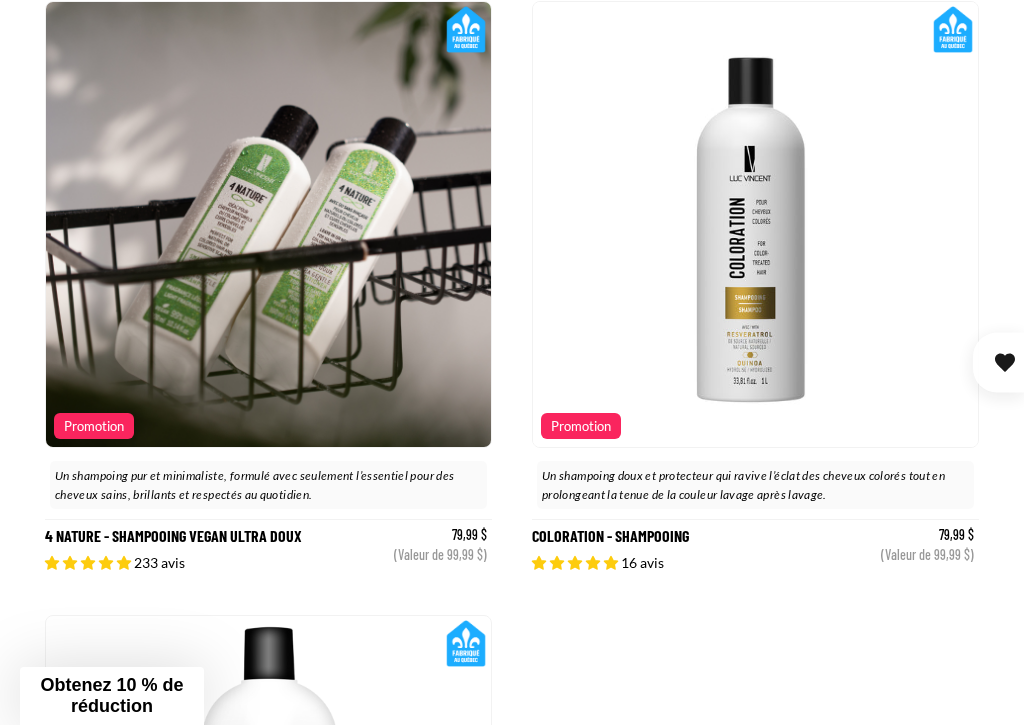click on "4 Nature - Shampooing VEGAN ultra doux" at bounding box center (268, 288) 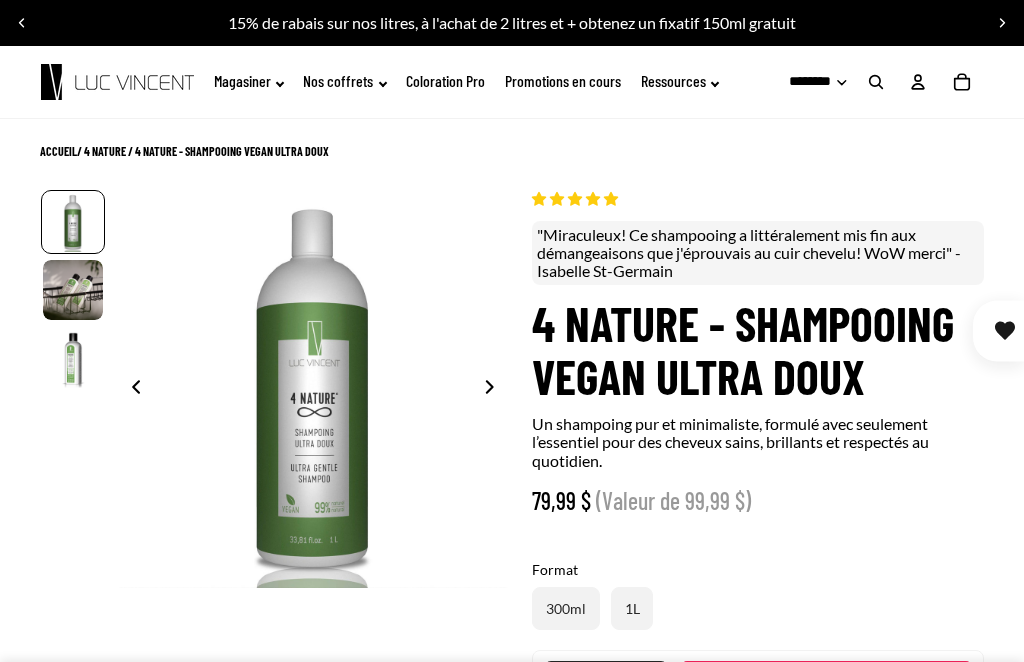 scroll, scrollTop: 0, scrollLeft: 0, axis: both 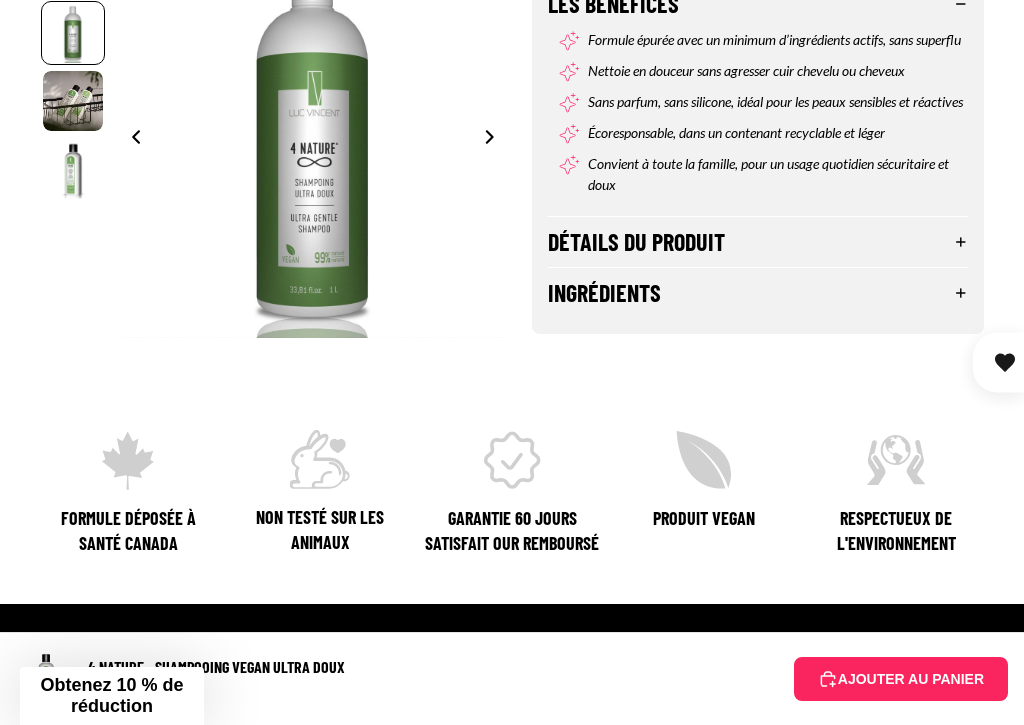 click on "Détails du produit" at bounding box center [758, 242] 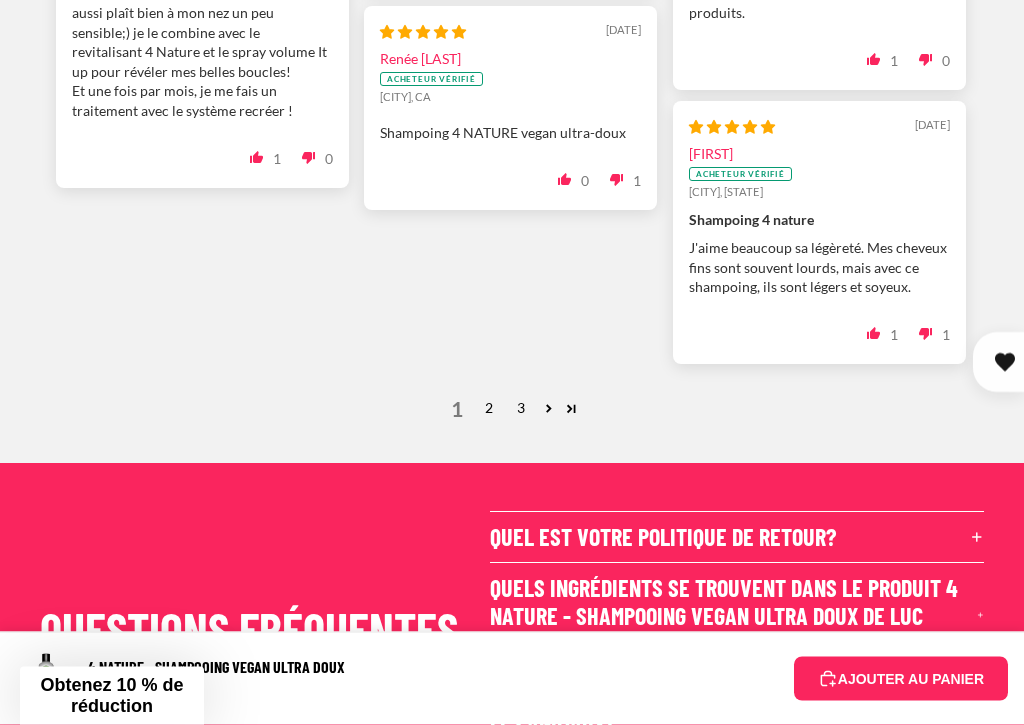 scroll, scrollTop: 3543, scrollLeft: 0, axis: vertical 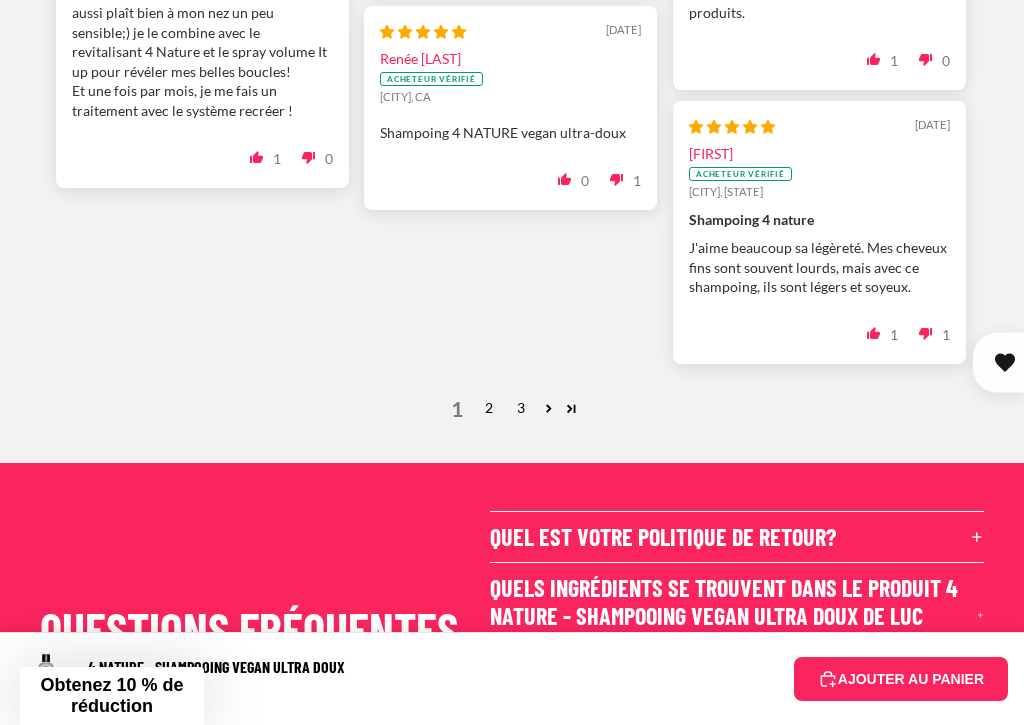 click on "2" at bounding box center (489, 408) 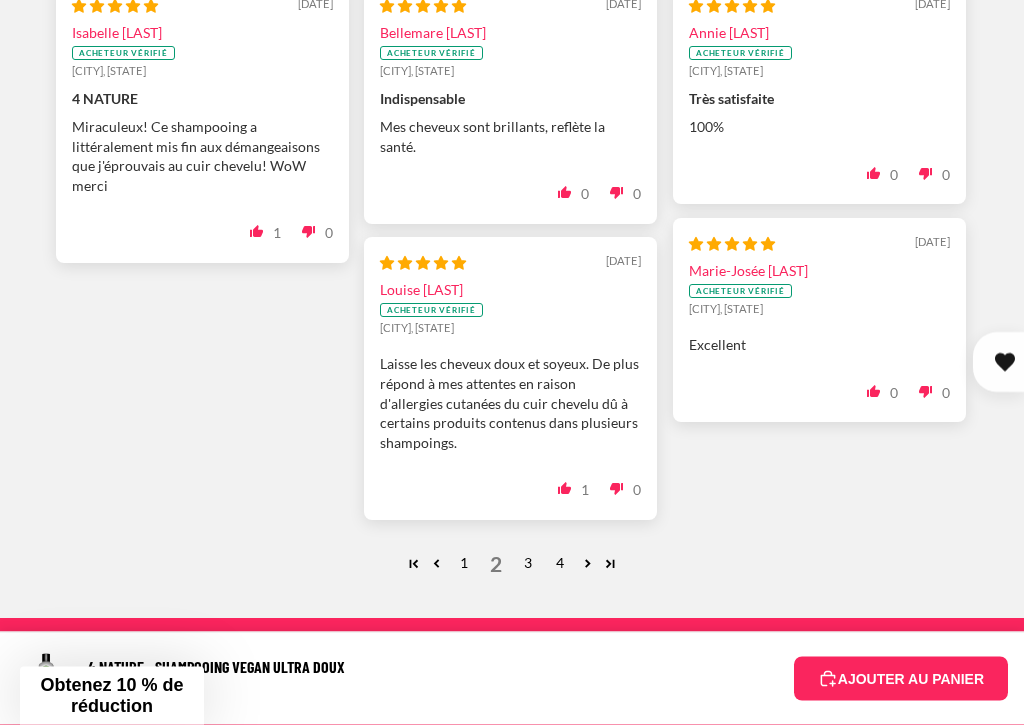 scroll, scrollTop: 3331, scrollLeft: 0, axis: vertical 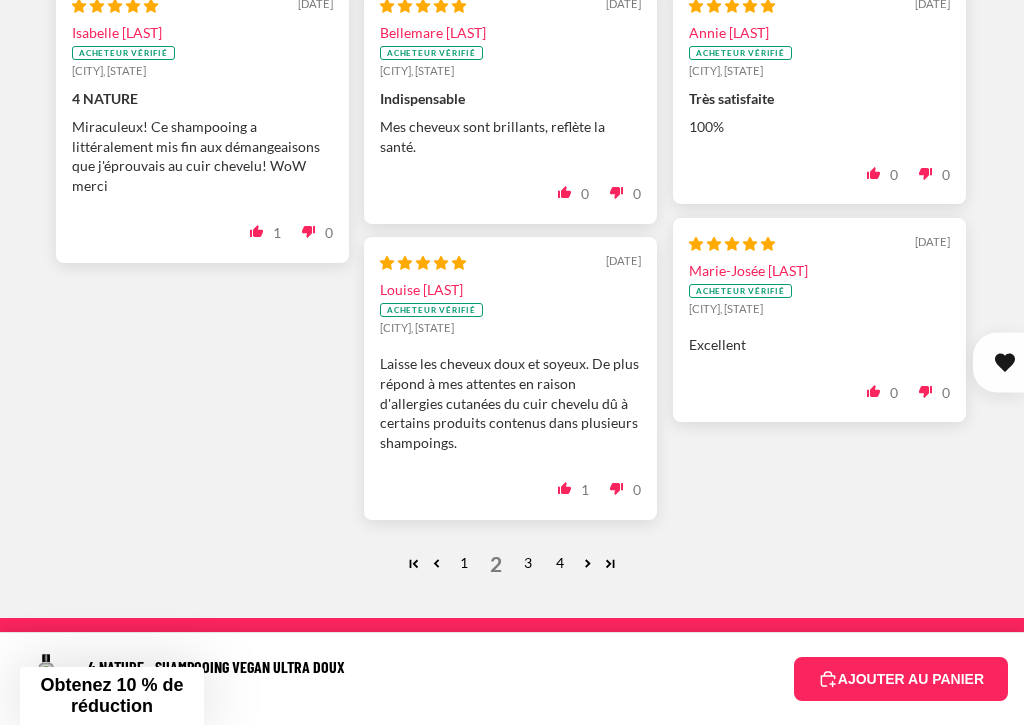 click on "3" at bounding box center [528, 563] 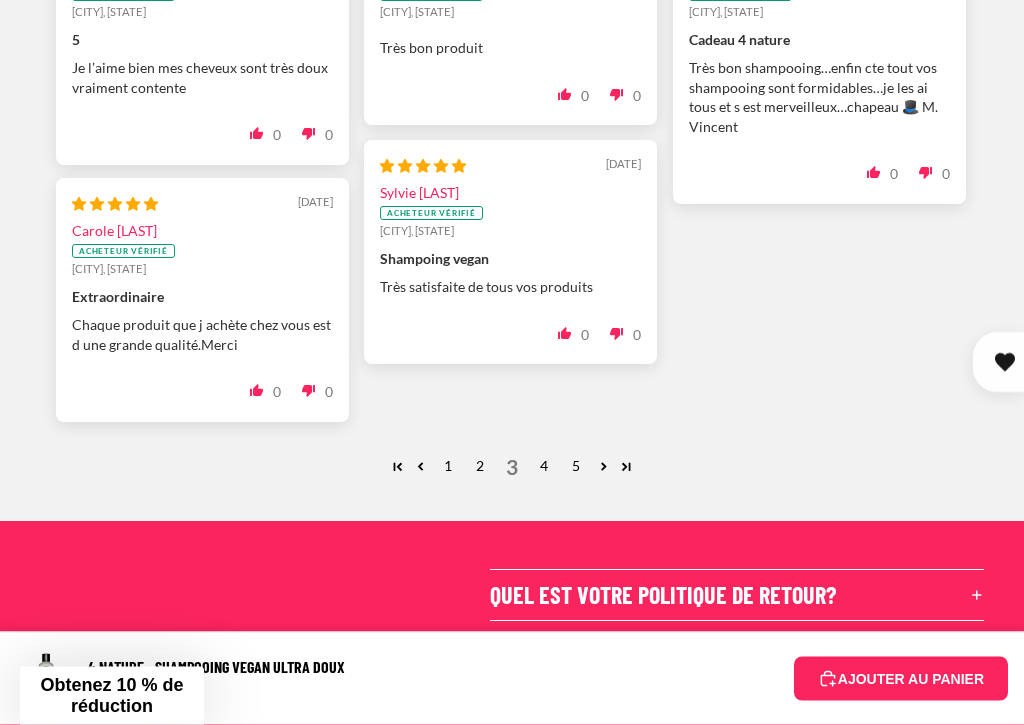 scroll, scrollTop: 3390, scrollLeft: 0, axis: vertical 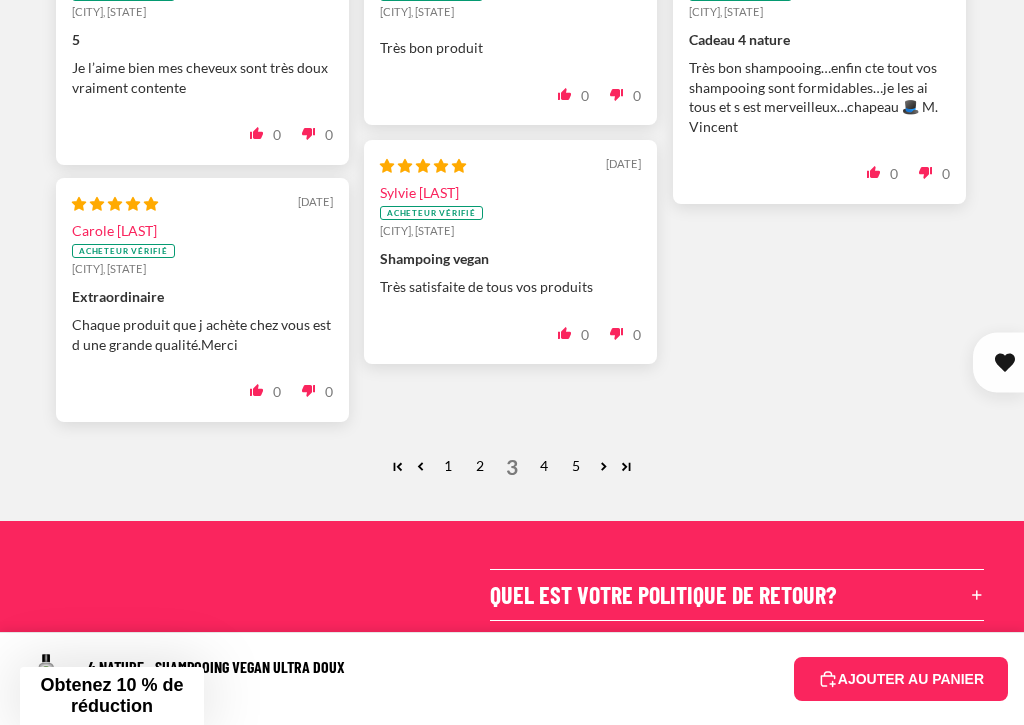 click on "4" at bounding box center (544, 466) 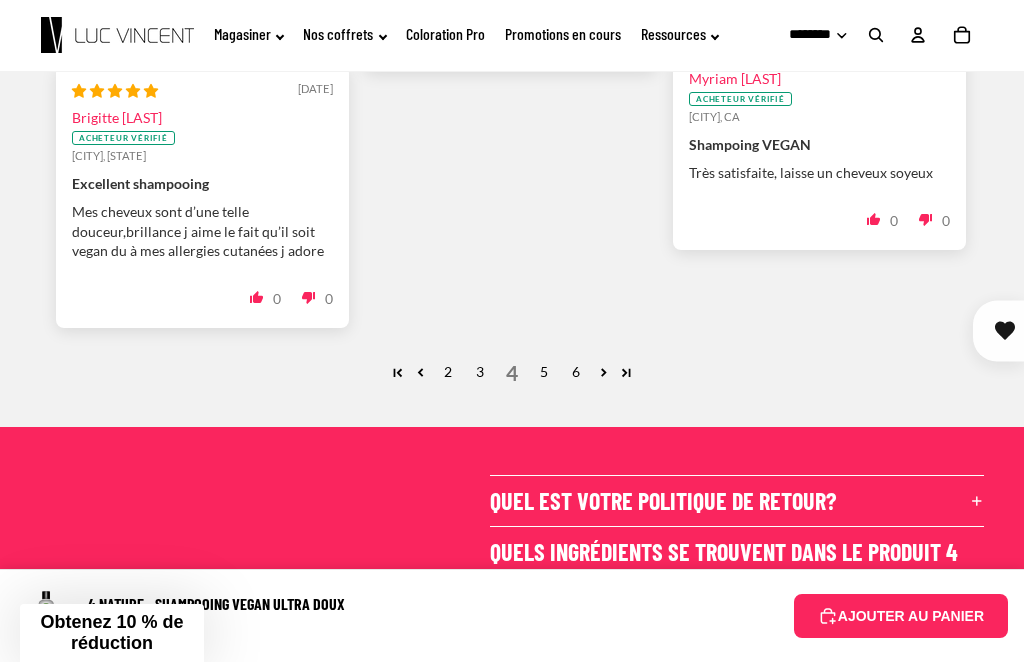 scroll, scrollTop: 3483, scrollLeft: 0, axis: vertical 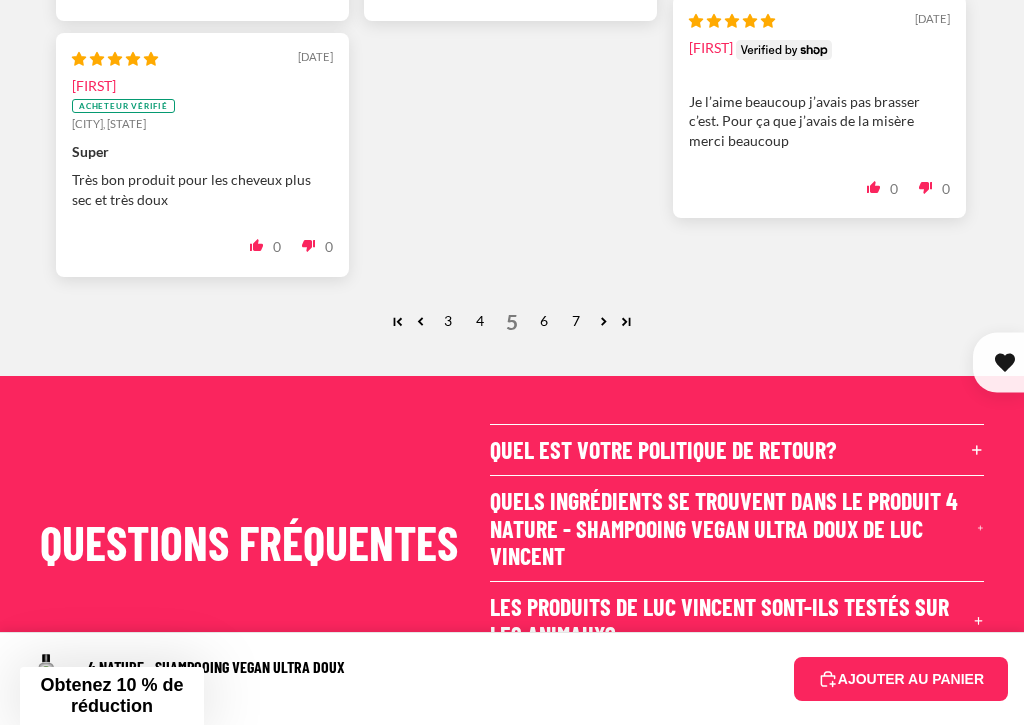 click on "6" at bounding box center (544, 321) 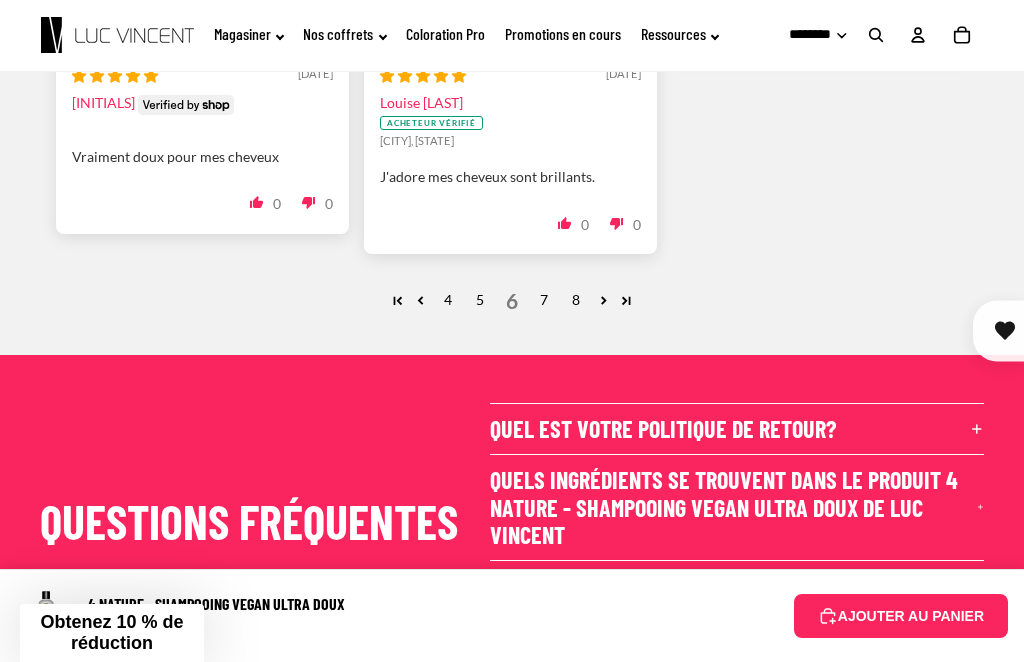 scroll, scrollTop: 3535, scrollLeft: 0, axis: vertical 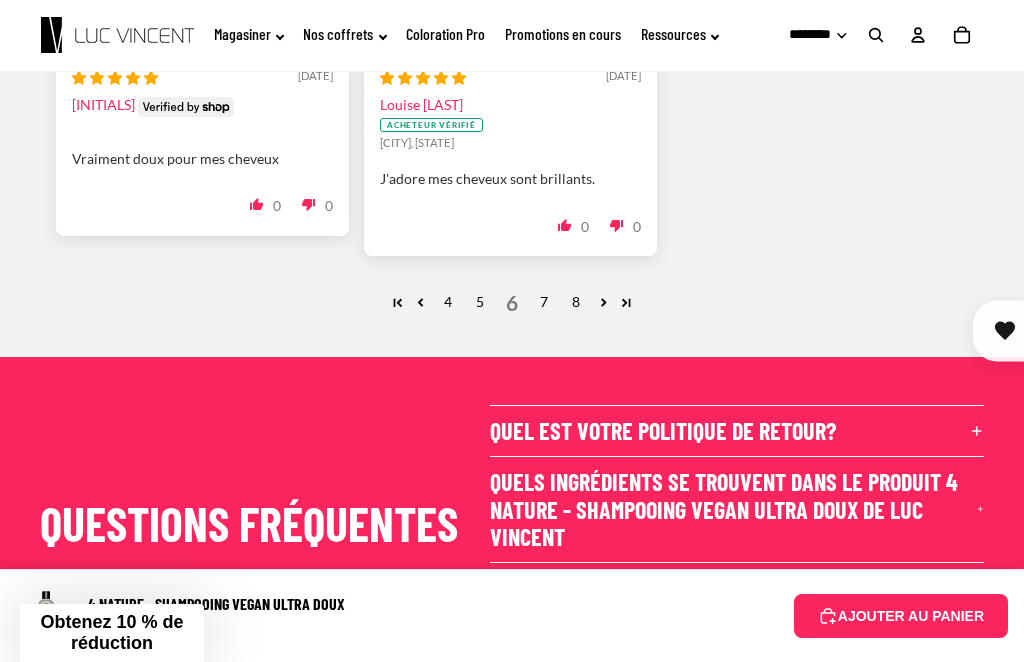 click on "7" at bounding box center [544, 302] 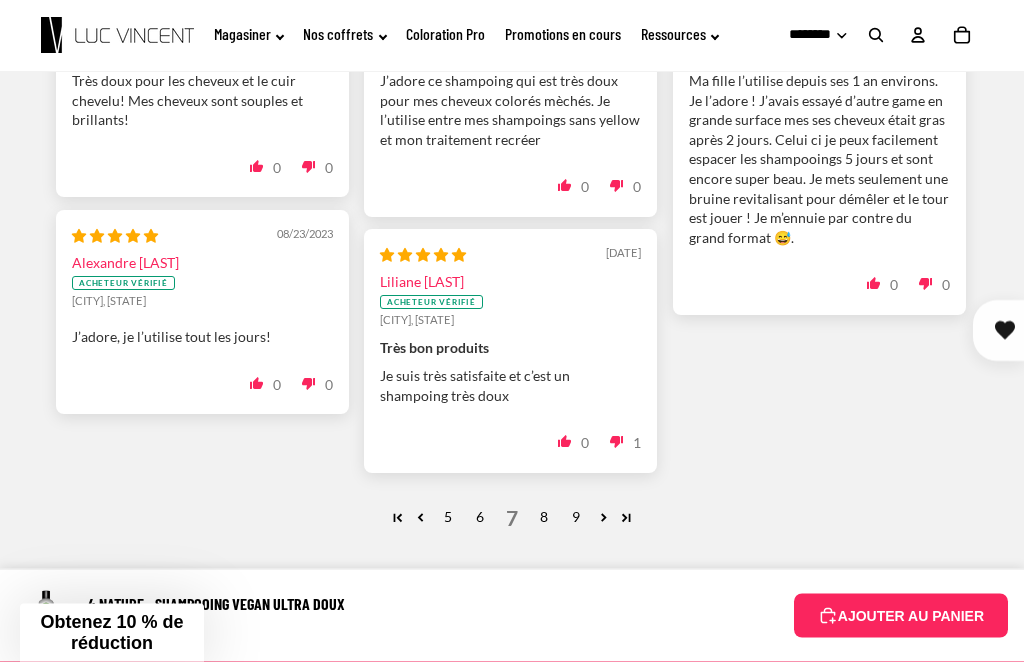 scroll, scrollTop: 3375, scrollLeft: 0, axis: vertical 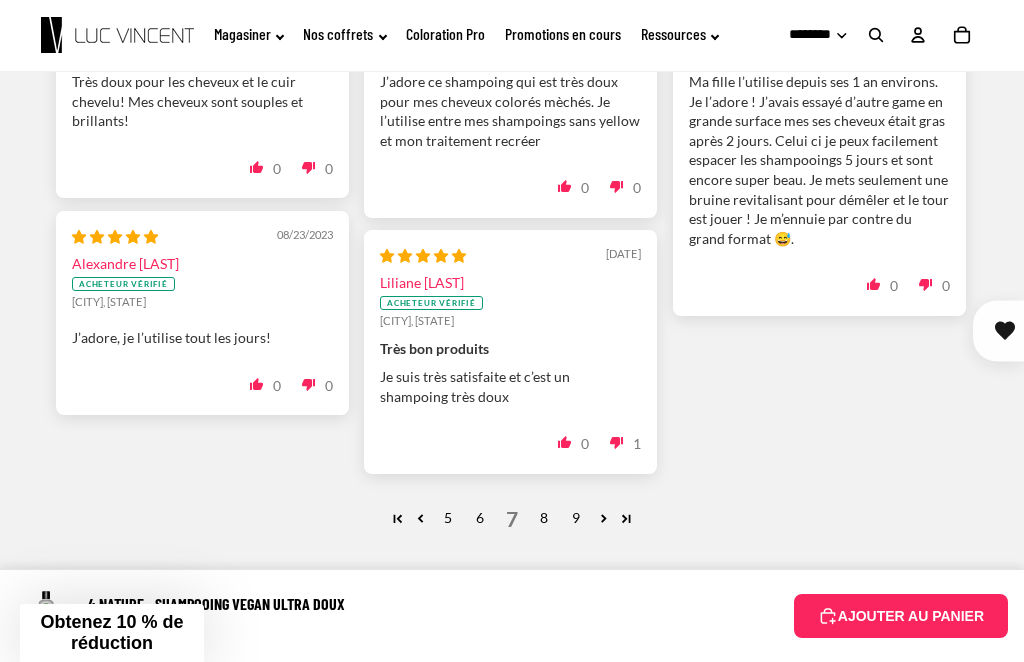click on "8" at bounding box center [544, 518] 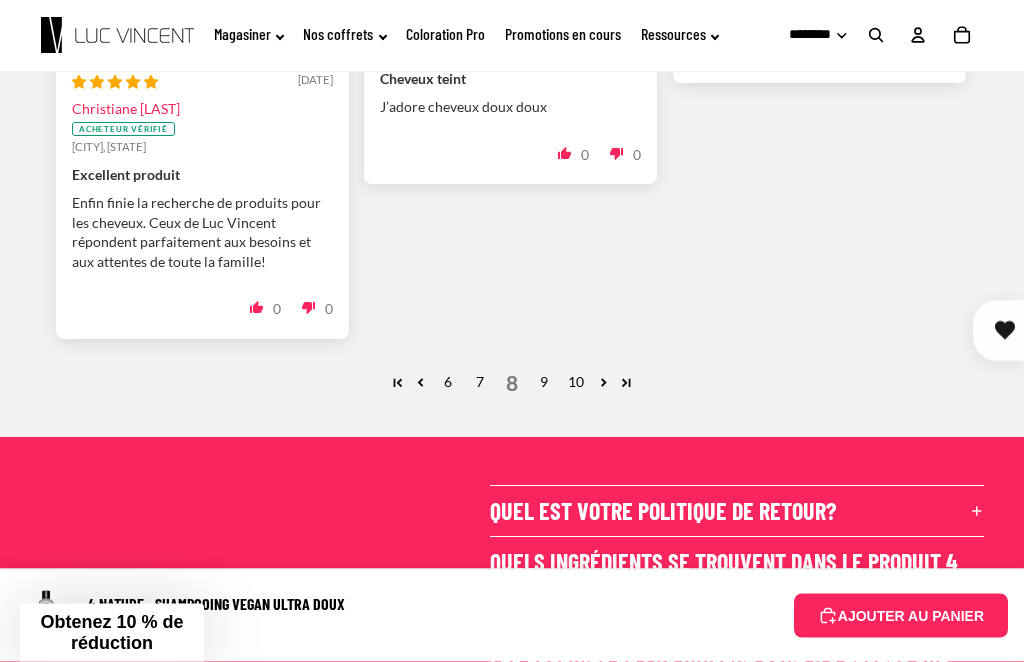 scroll, scrollTop: 3550, scrollLeft: 0, axis: vertical 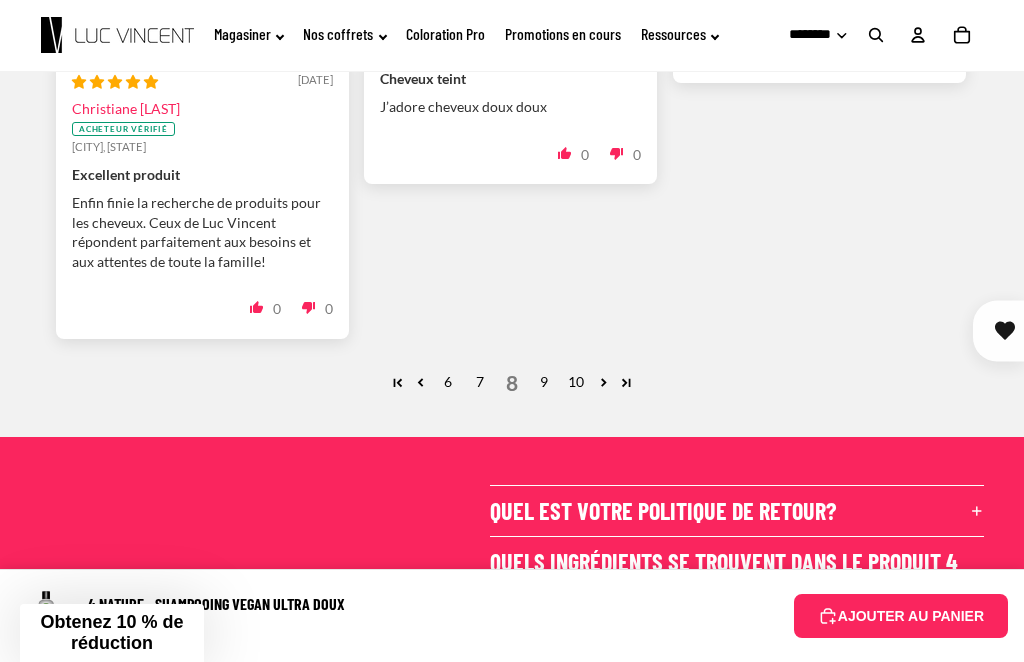 click on "9" at bounding box center (544, 382) 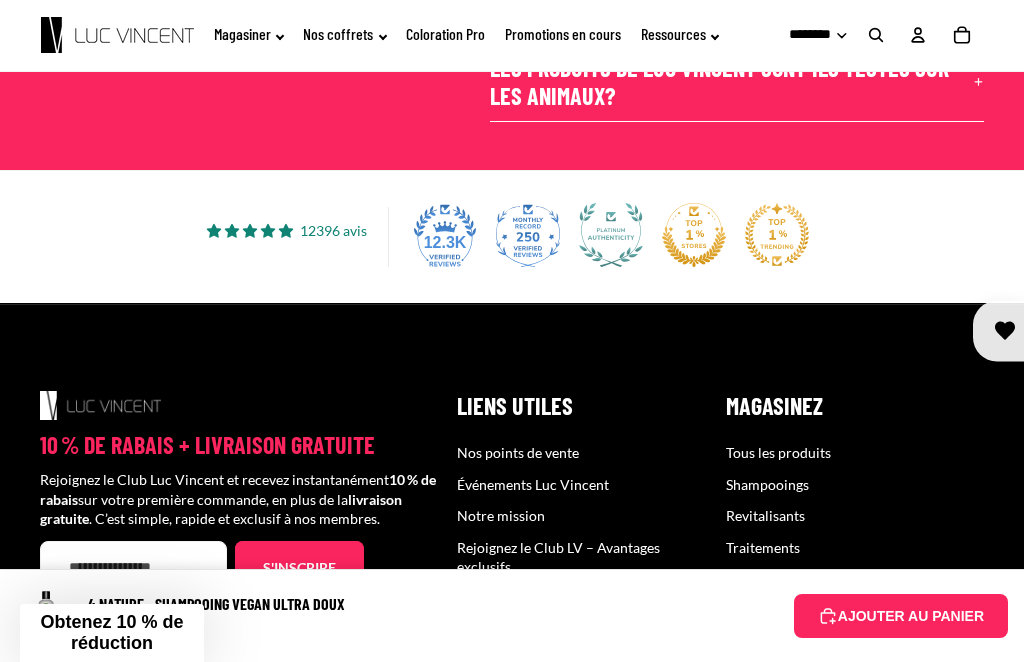scroll, scrollTop: 3417, scrollLeft: 0, axis: vertical 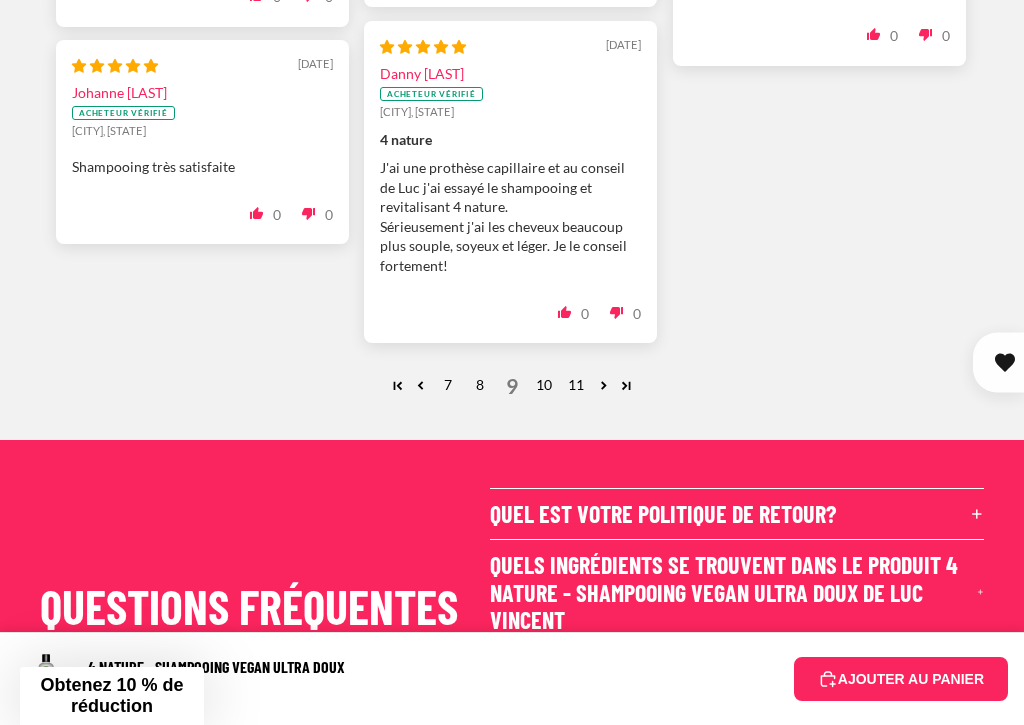 click on "10" at bounding box center [544, 385] 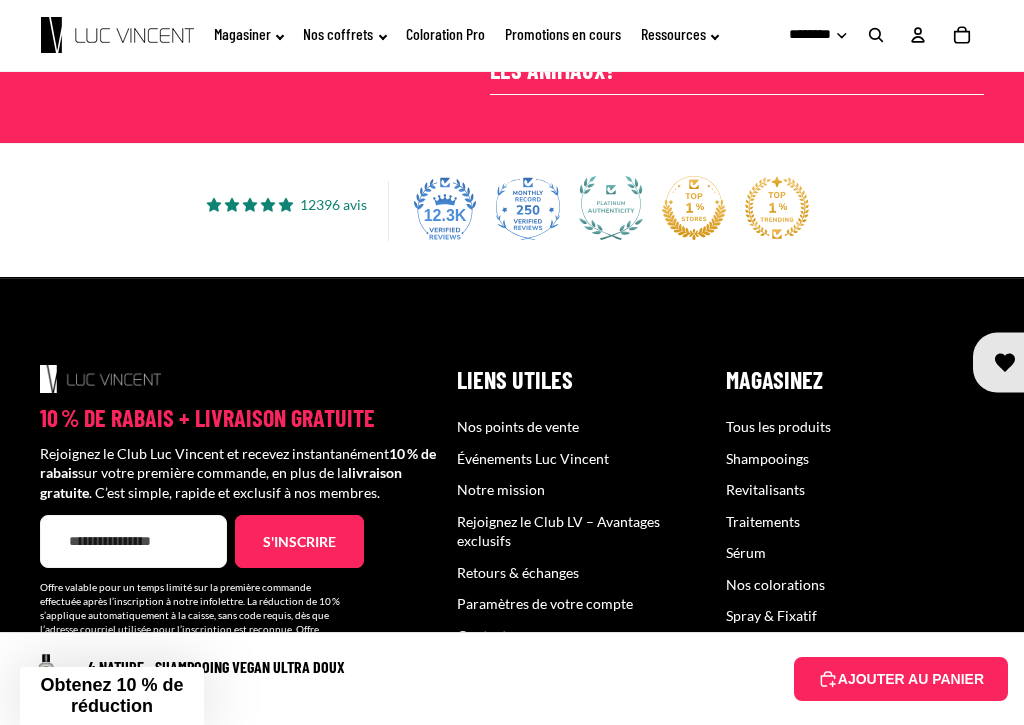 scroll, scrollTop: 3516, scrollLeft: 0, axis: vertical 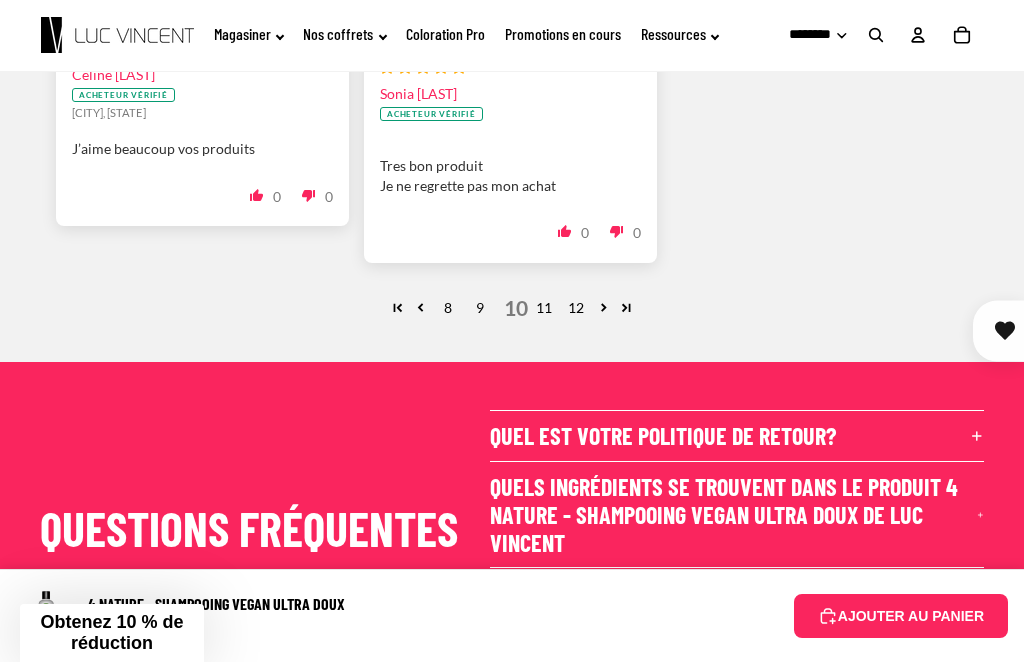click on "11" at bounding box center (544, 308) 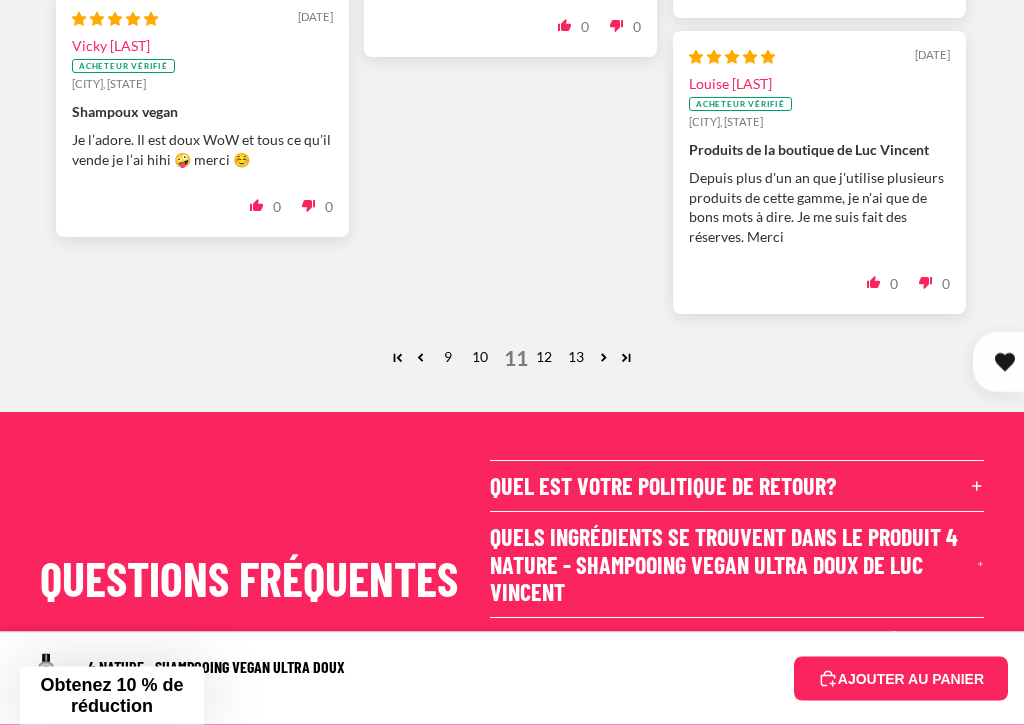 scroll, scrollTop: 3537, scrollLeft: 0, axis: vertical 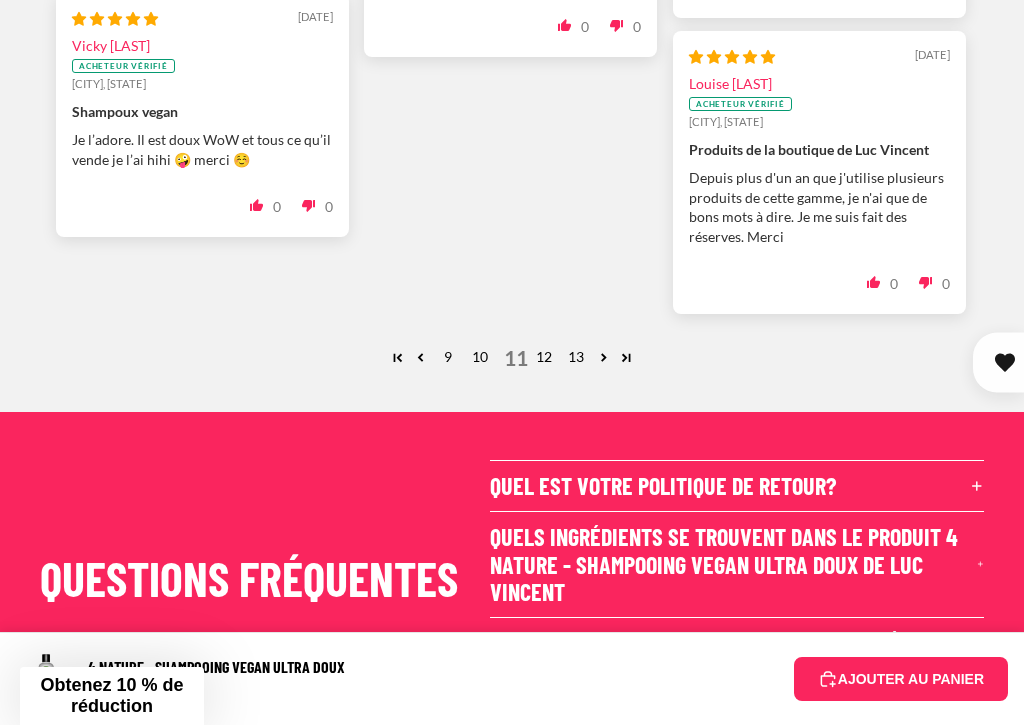 click on "12" at bounding box center [544, 357] 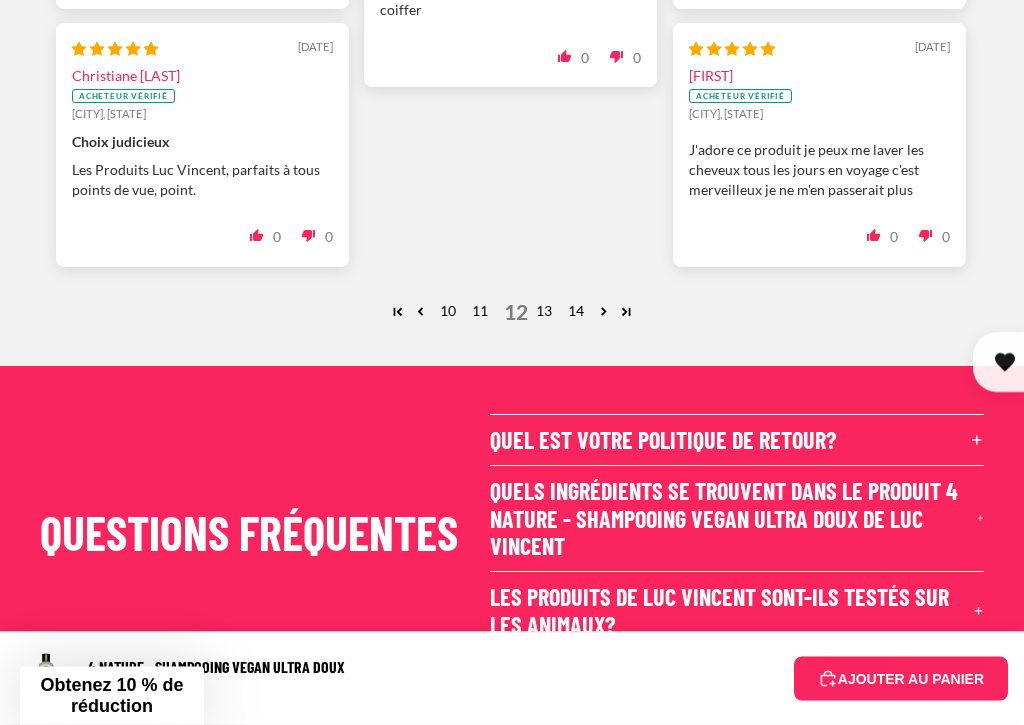 scroll, scrollTop: 3526, scrollLeft: 0, axis: vertical 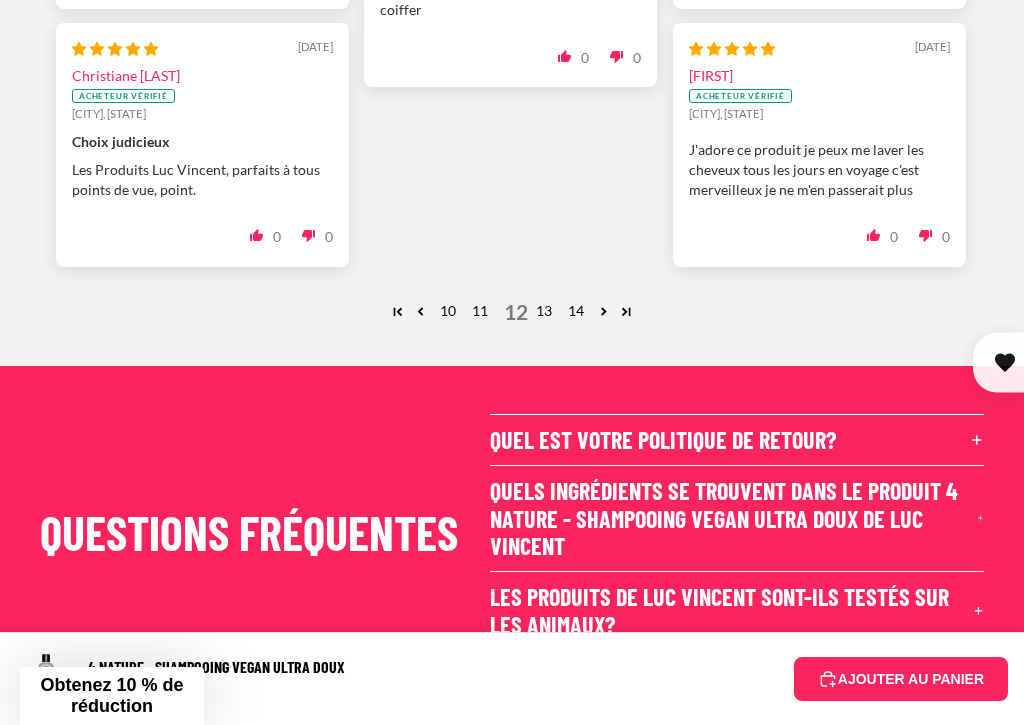 click on "13" at bounding box center (544, 311) 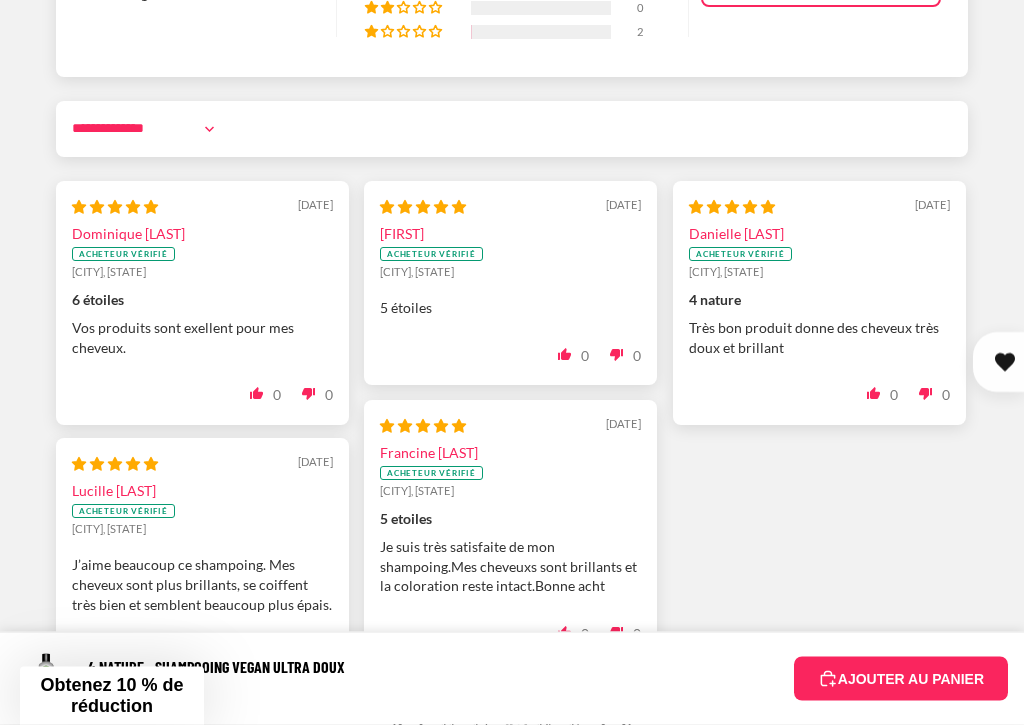 scroll, scrollTop: 3130, scrollLeft: 0, axis: vertical 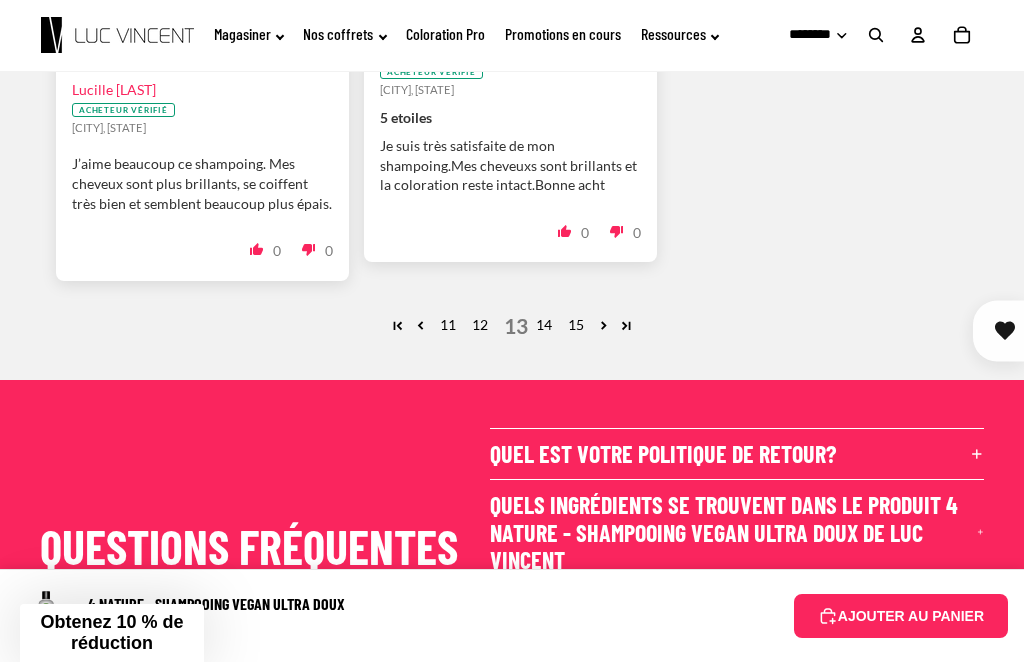 click on "14" at bounding box center [544, 325] 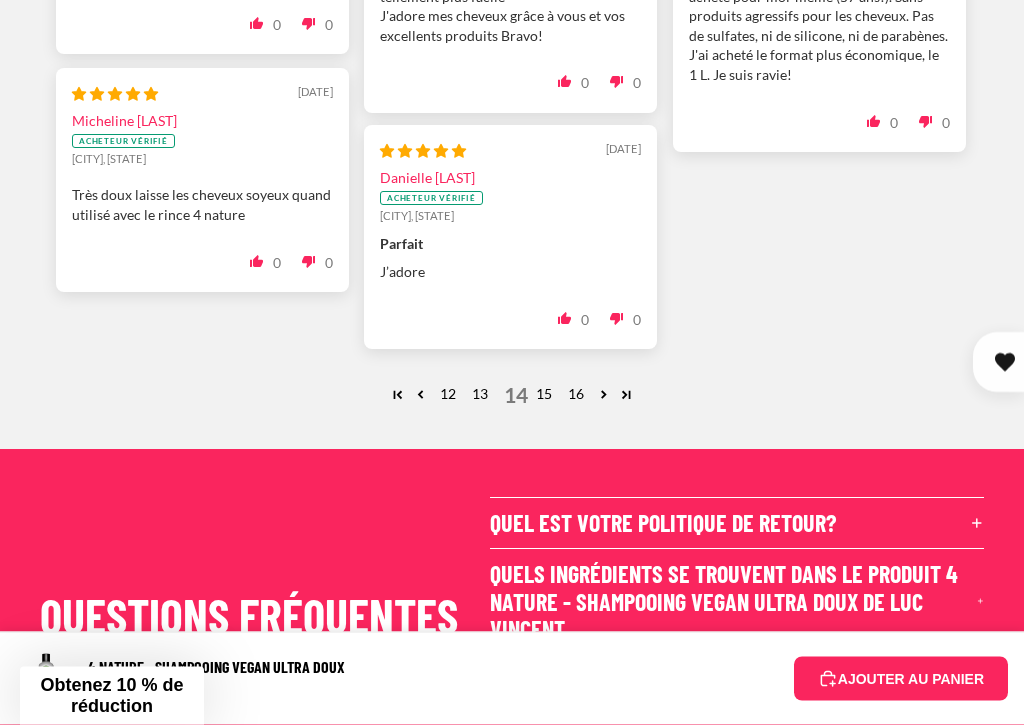 scroll, scrollTop: 3482, scrollLeft: 0, axis: vertical 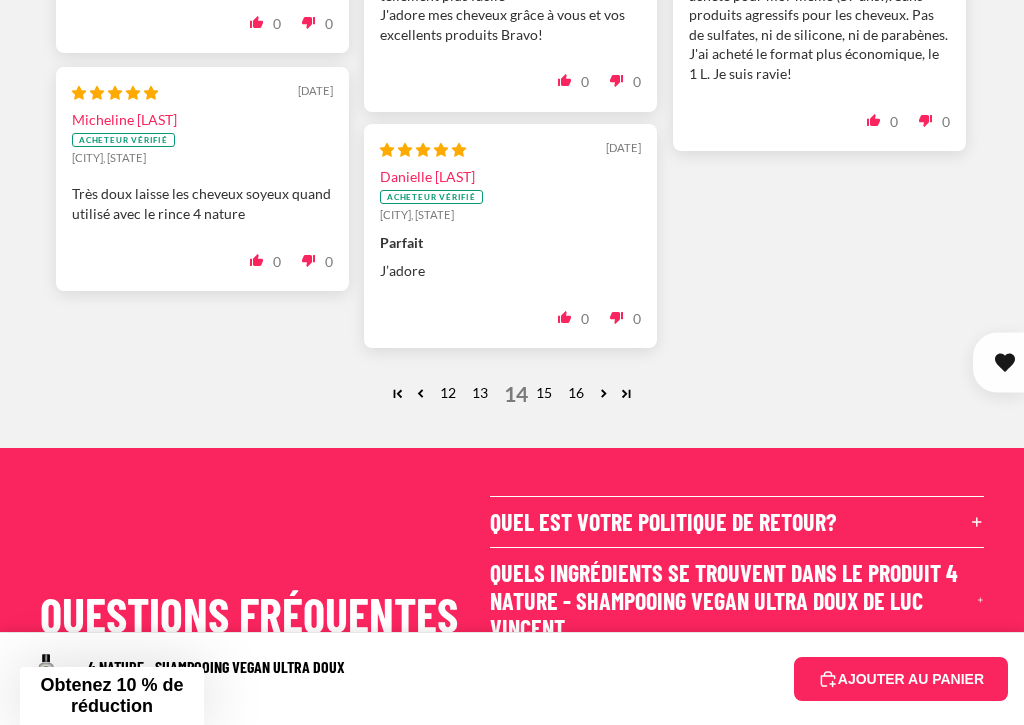 click on "16" at bounding box center [576, 393] 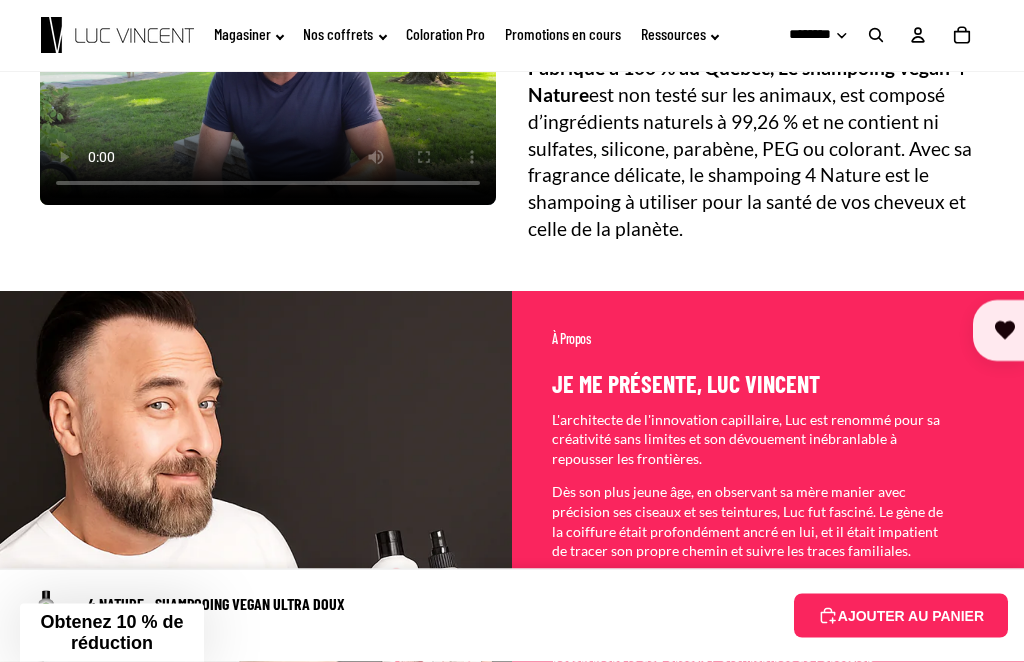 scroll, scrollTop: 2036, scrollLeft: 0, axis: vertical 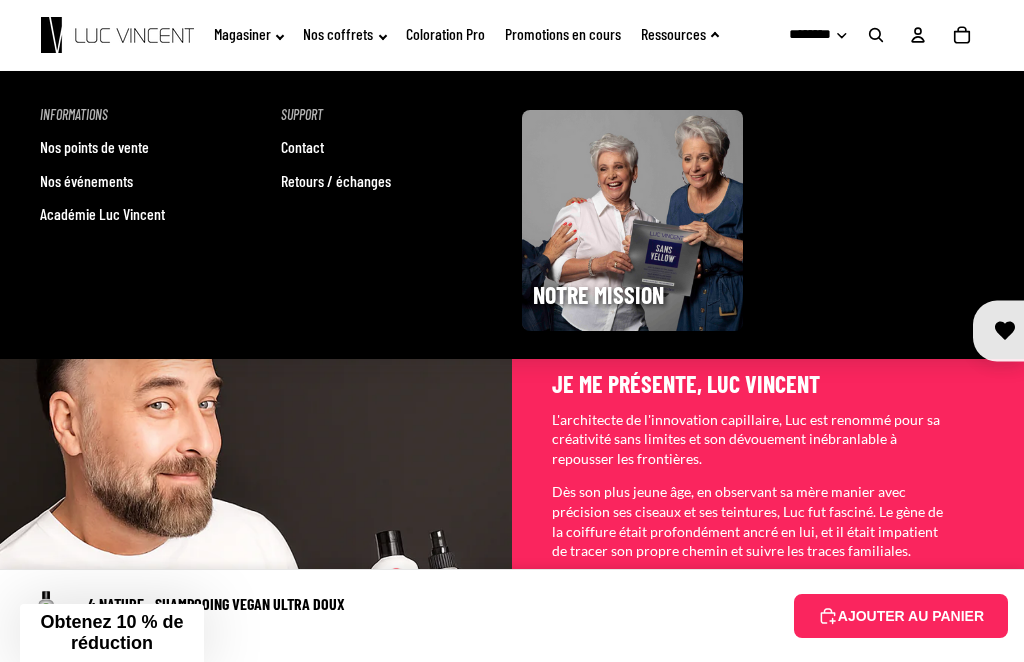 click on "Nos points de vente" at bounding box center [94, 147] 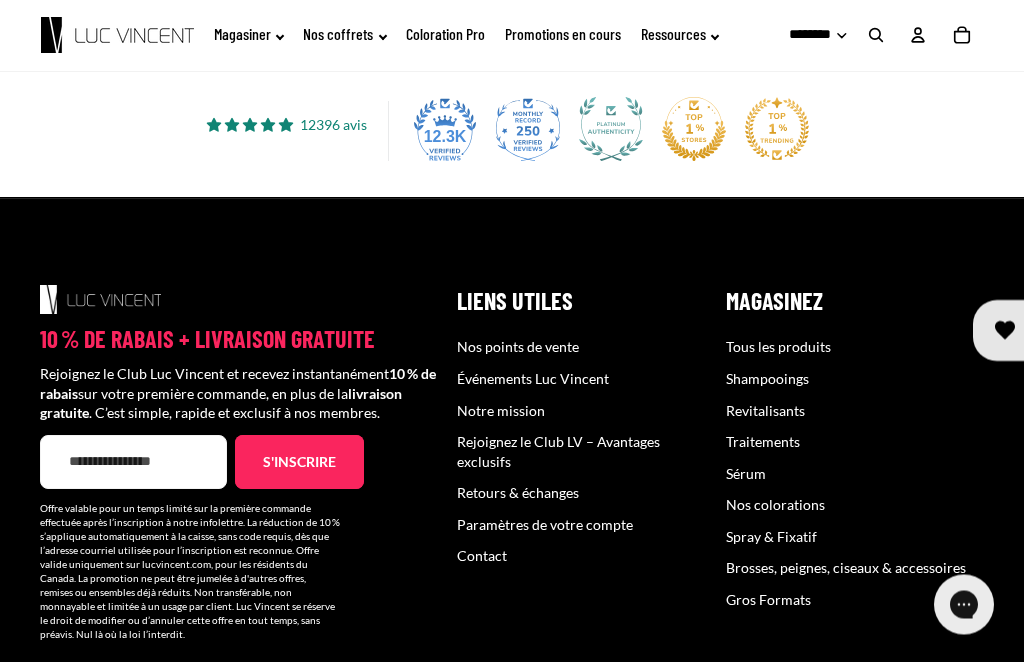 scroll, scrollTop: 652, scrollLeft: 0, axis: vertical 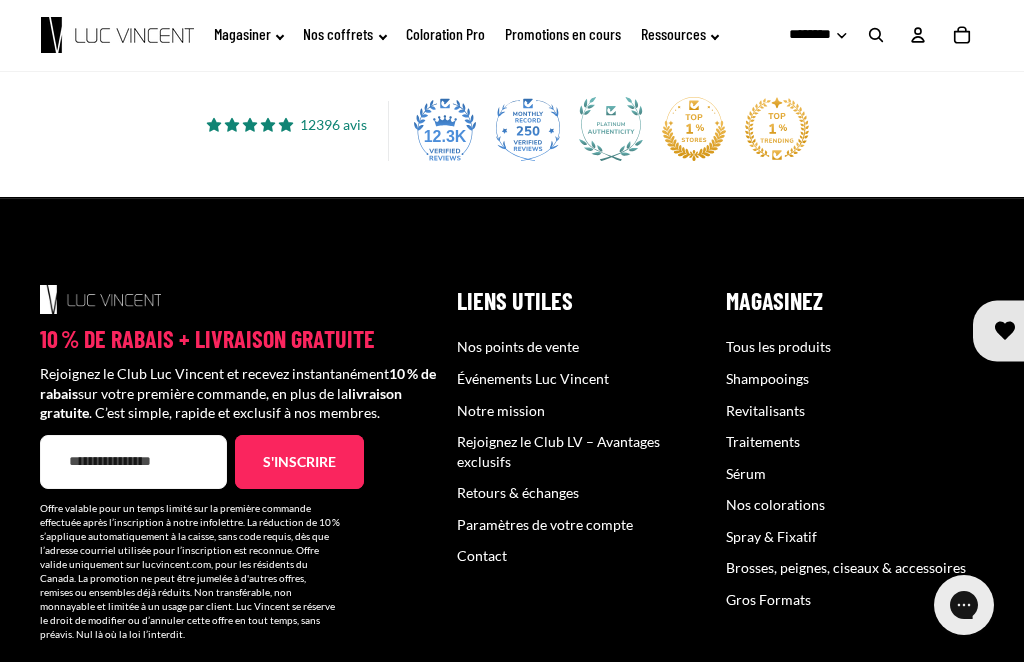 click at bounding box center (512, -36) 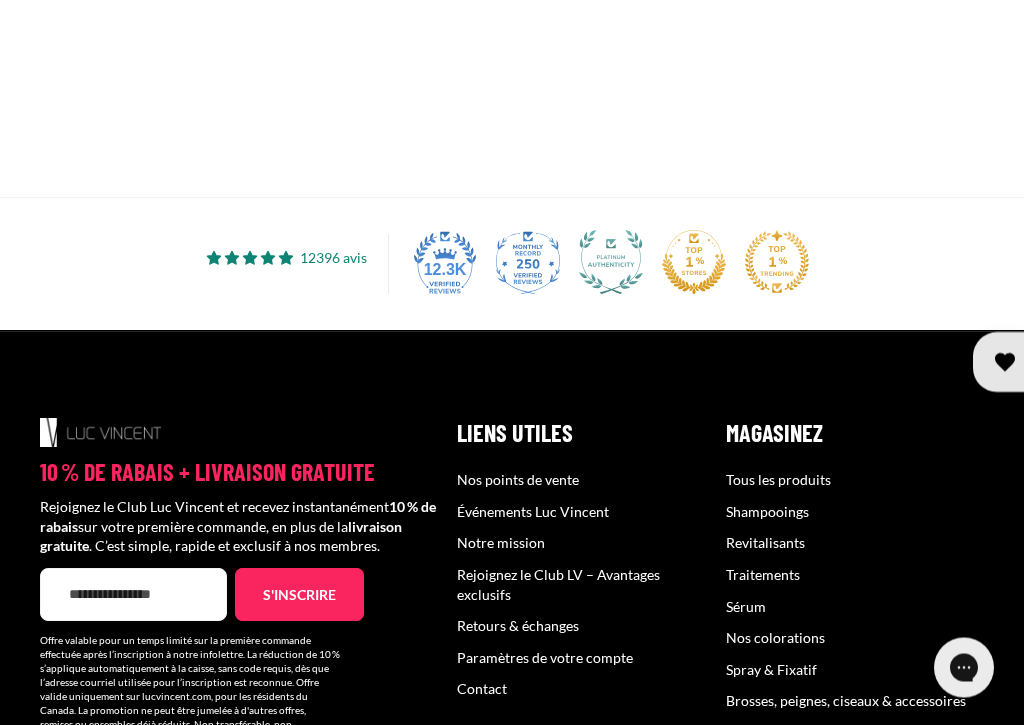 scroll, scrollTop: 557, scrollLeft: 0, axis: vertical 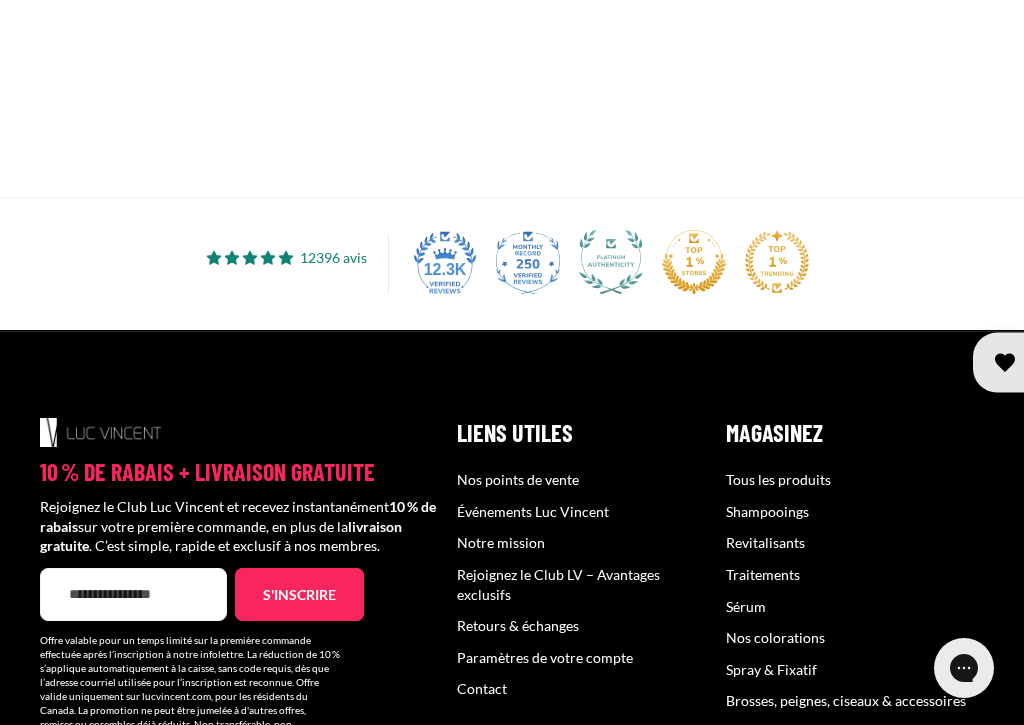 click at bounding box center (512, 97) 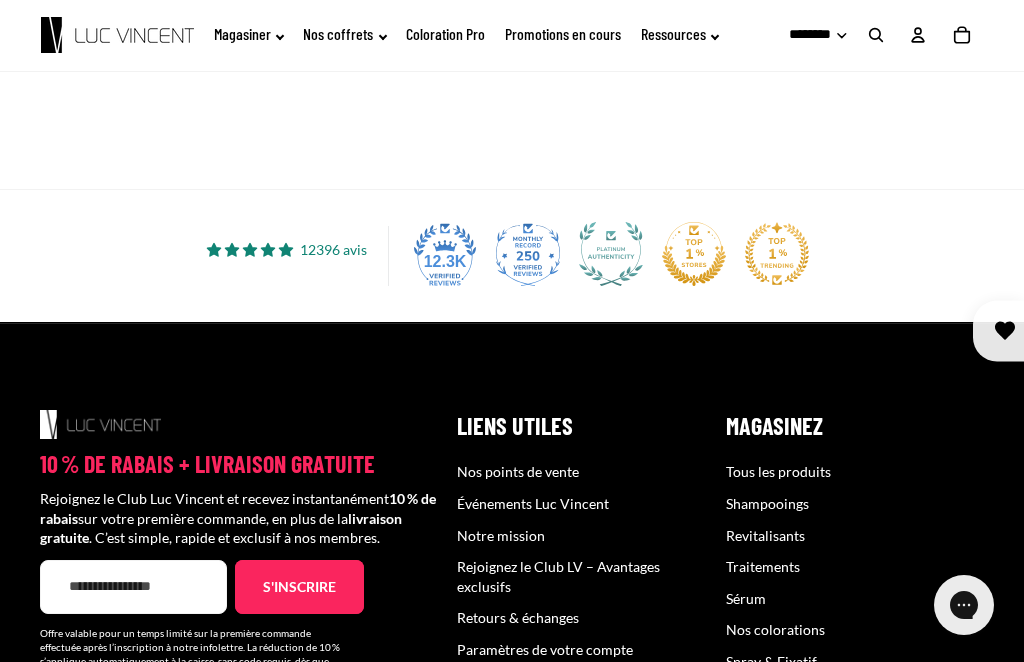 scroll, scrollTop: 521, scrollLeft: 0, axis: vertical 